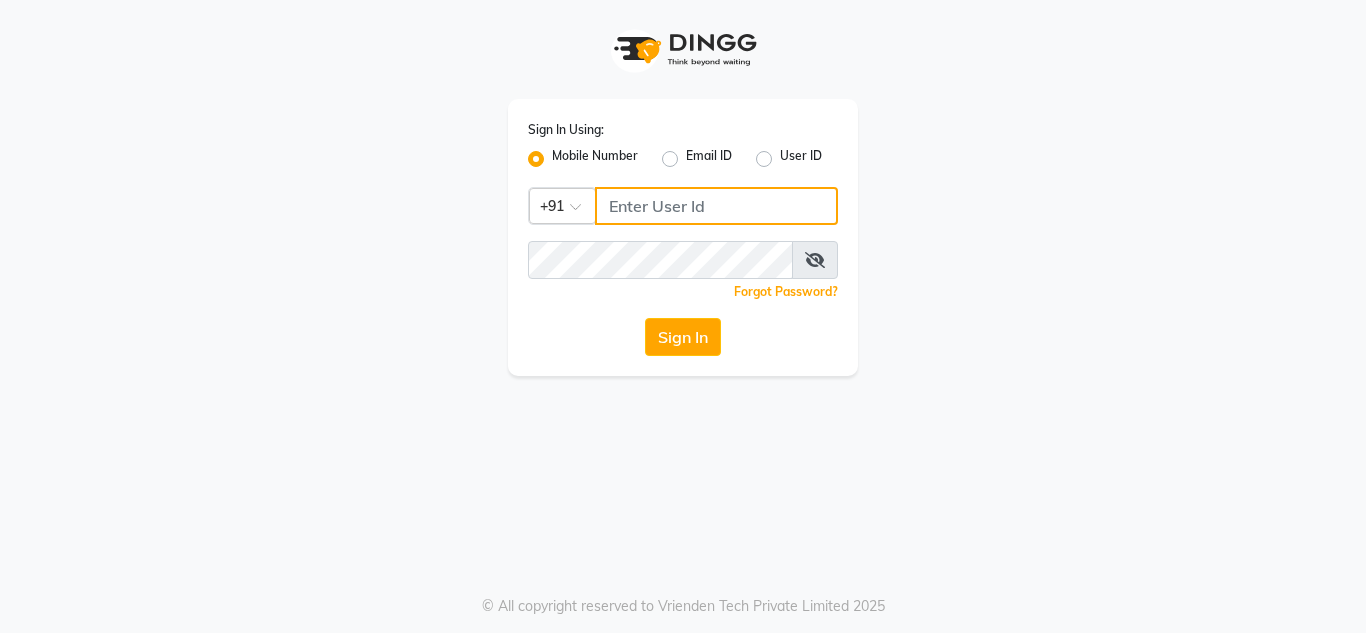 type on "8908110000" 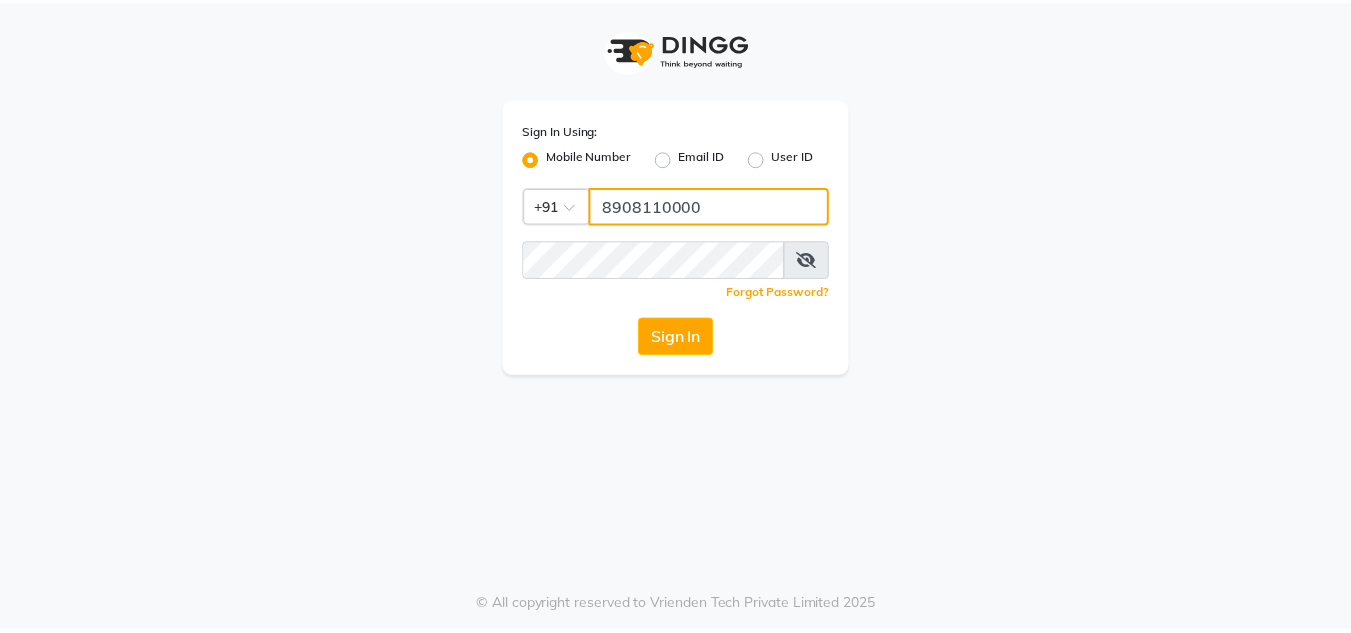 scroll, scrollTop: 0, scrollLeft: 0, axis: both 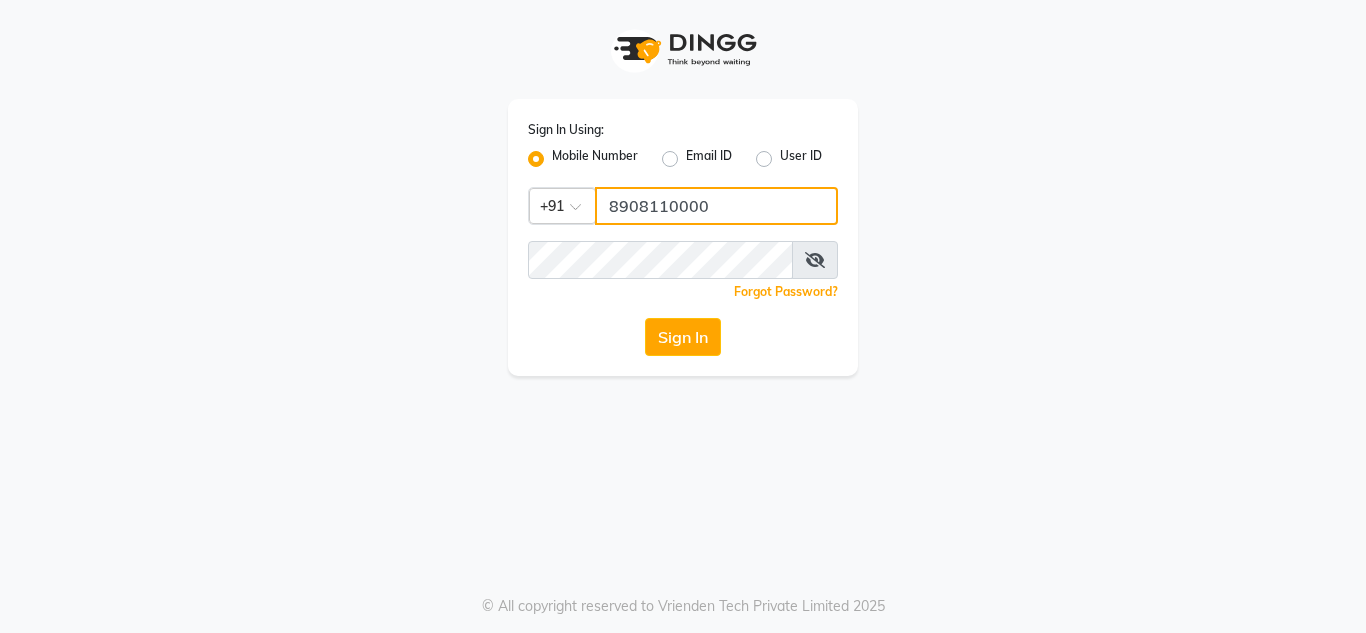 drag, startPoint x: 0, startPoint y: 0, endPoint x: 693, endPoint y: 201, distance: 721.5608 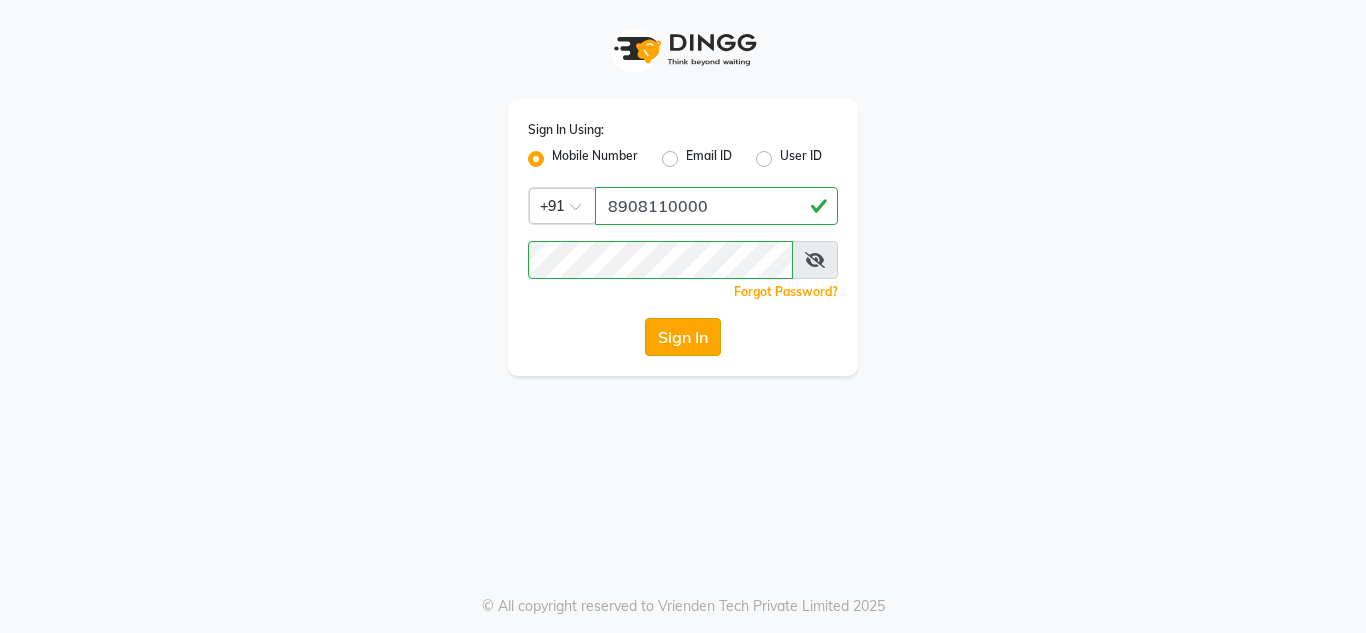 click on "Sign In" 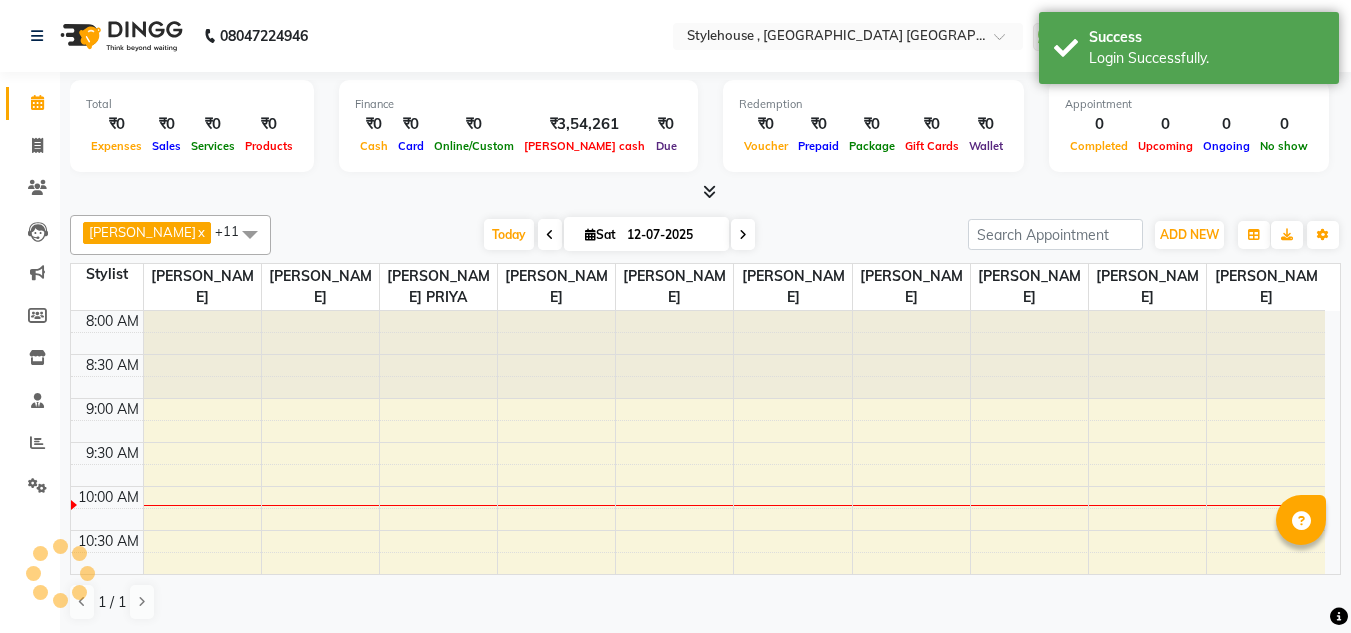 scroll, scrollTop: 0, scrollLeft: 0, axis: both 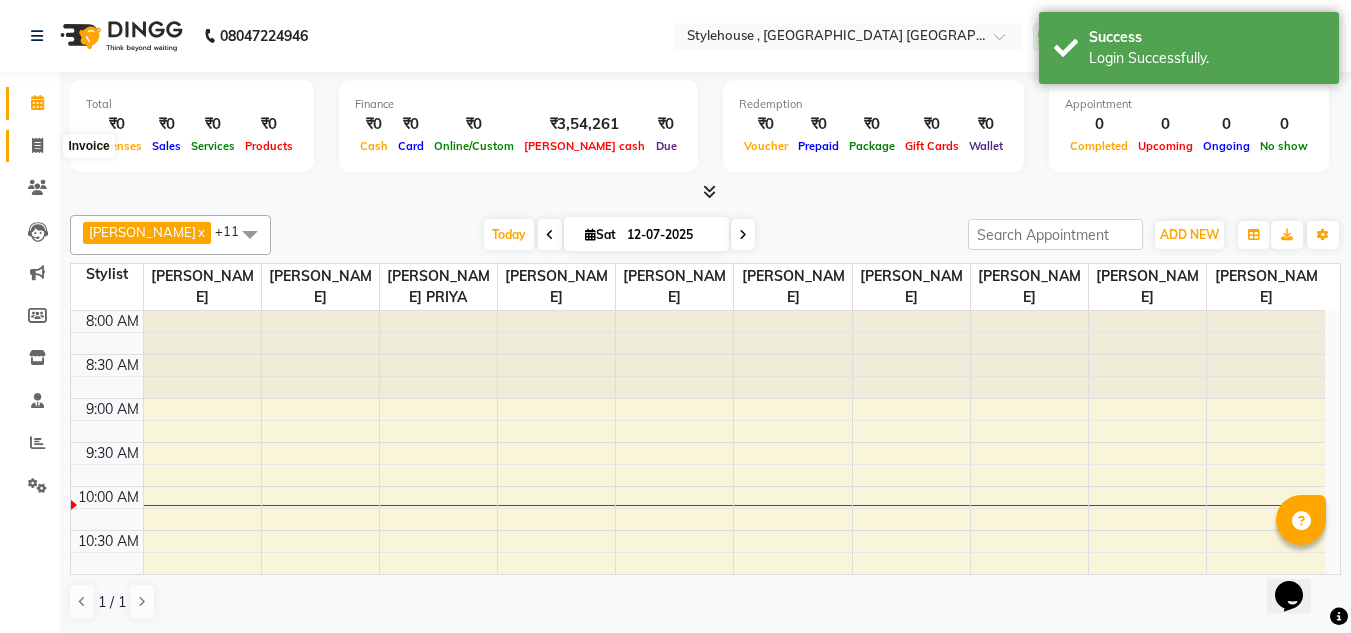 click 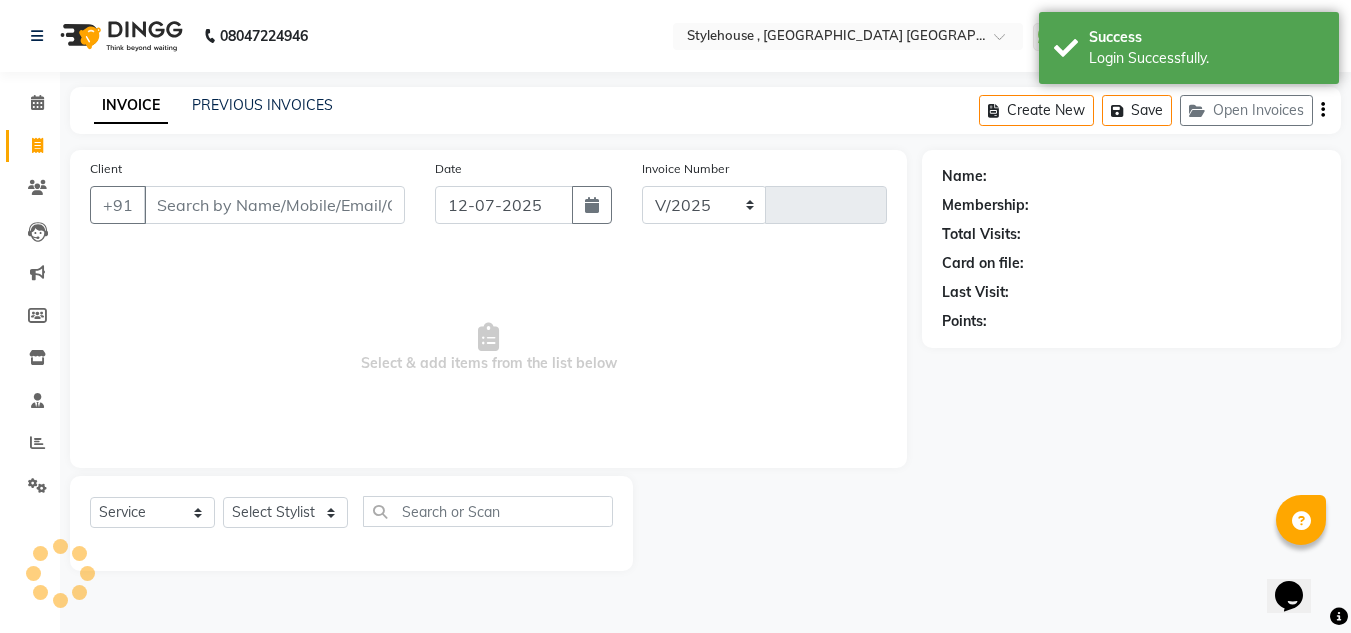 select on "7793" 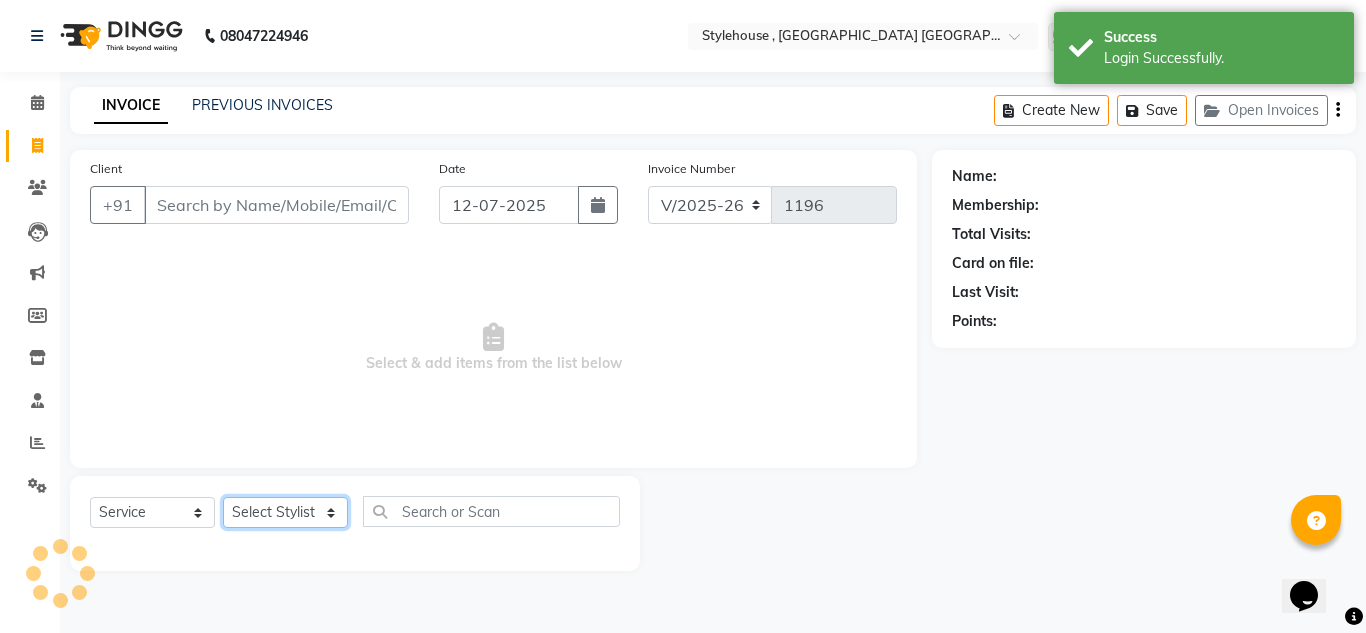 click on "Select Stylist [PERSON_NAME] [PERSON_NAME] [PERSON_NAME] [PERSON_NAME] PRIYA Manager [PERSON_NAME] [PERSON_NAME] [PERSON_NAME] PRIYANKA NANDA PUJA [PERSON_NAME] [PERSON_NAME] [PERSON_NAME] SAMEER [PERSON_NAME] [PERSON_NAME]" 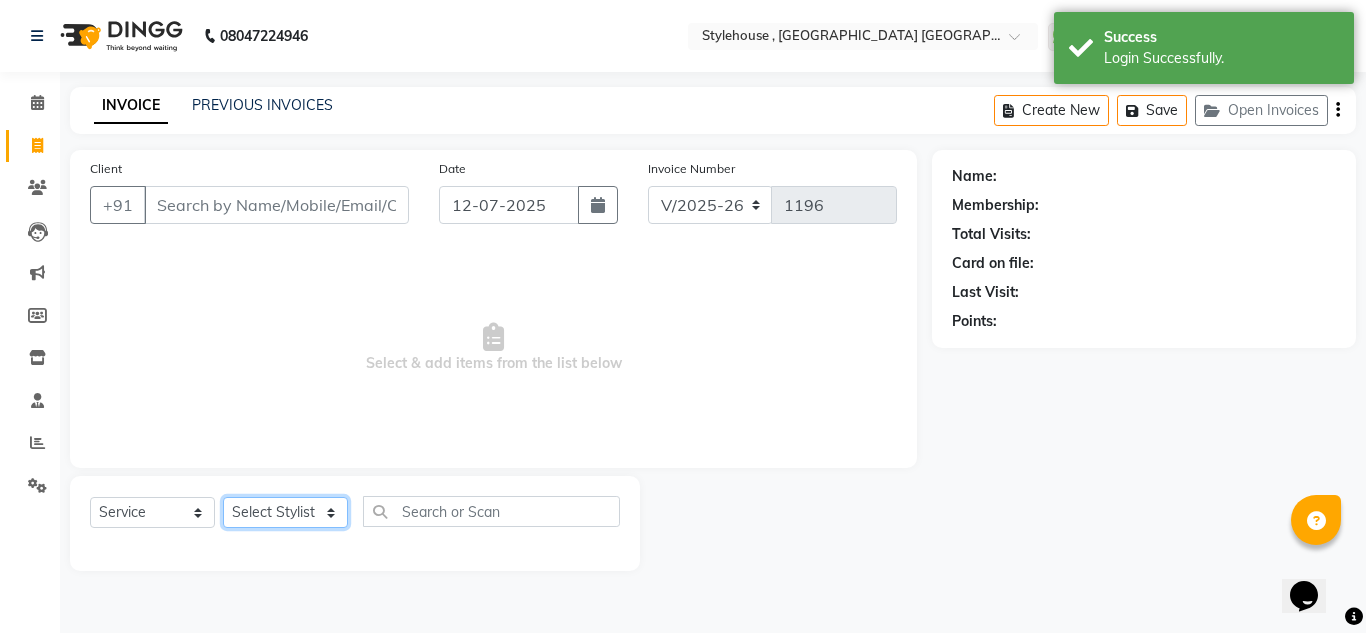 select on "69893" 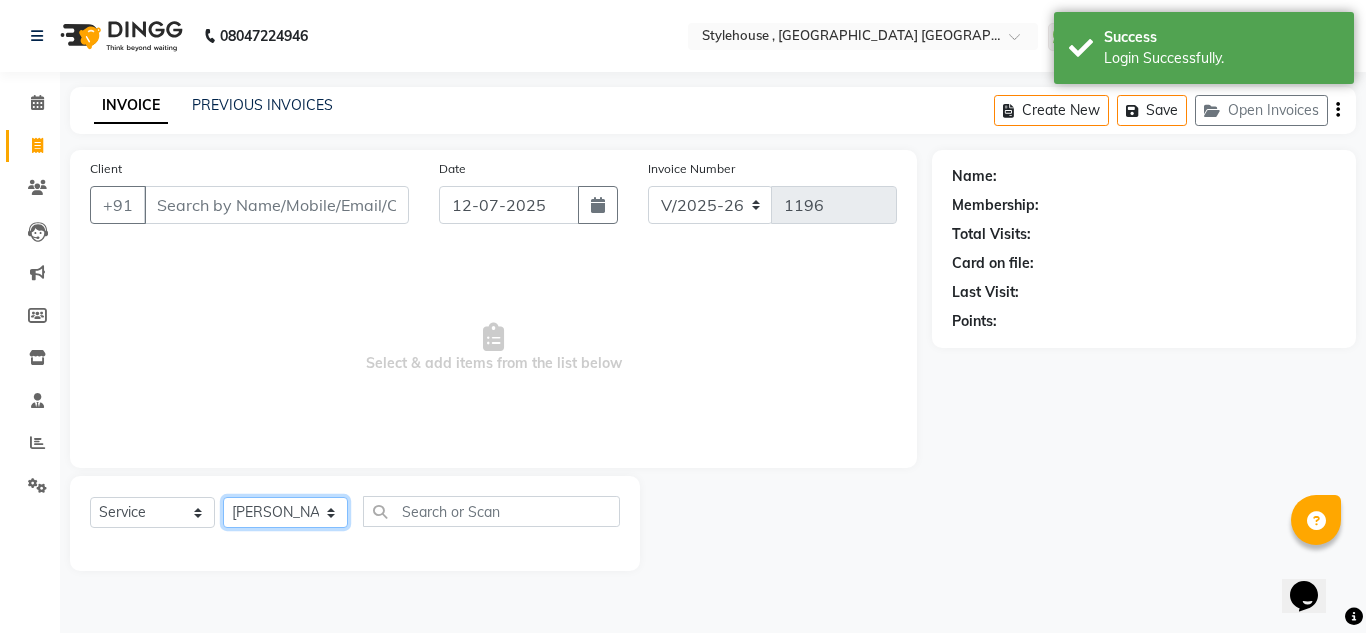 click on "Select Stylist [PERSON_NAME] [PERSON_NAME] [PERSON_NAME] [PERSON_NAME] PRIYA Manager [PERSON_NAME] [PERSON_NAME] [PERSON_NAME] PRIYANKA NANDA PUJA [PERSON_NAME] [PERSON_NAME] [PERSON_NAME] SAMEER [PERSON_NAME] [PERSON_NAME]" 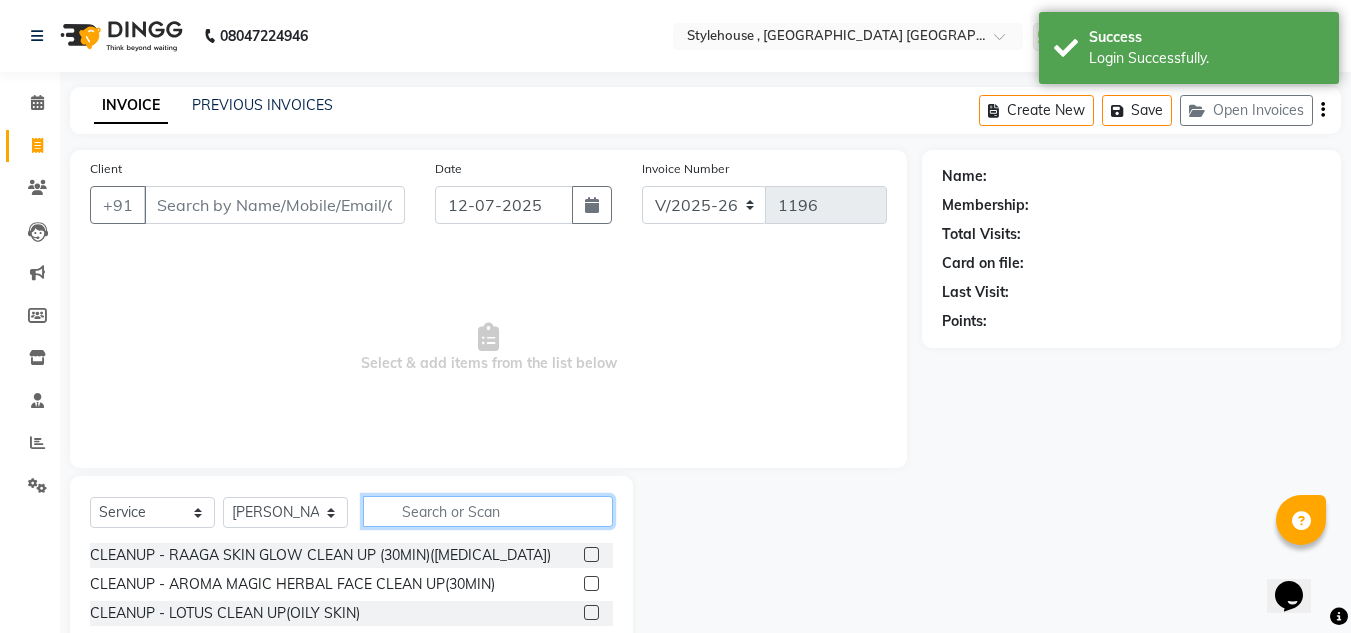 click 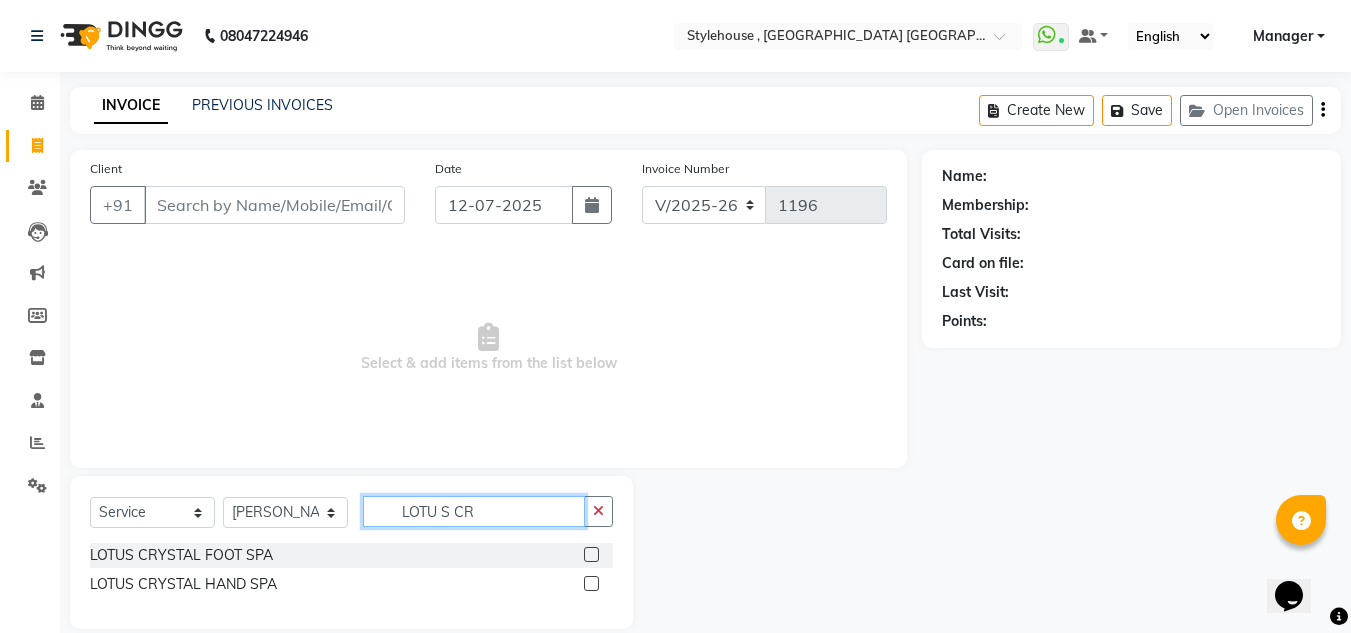 type on "LOTU S CR" 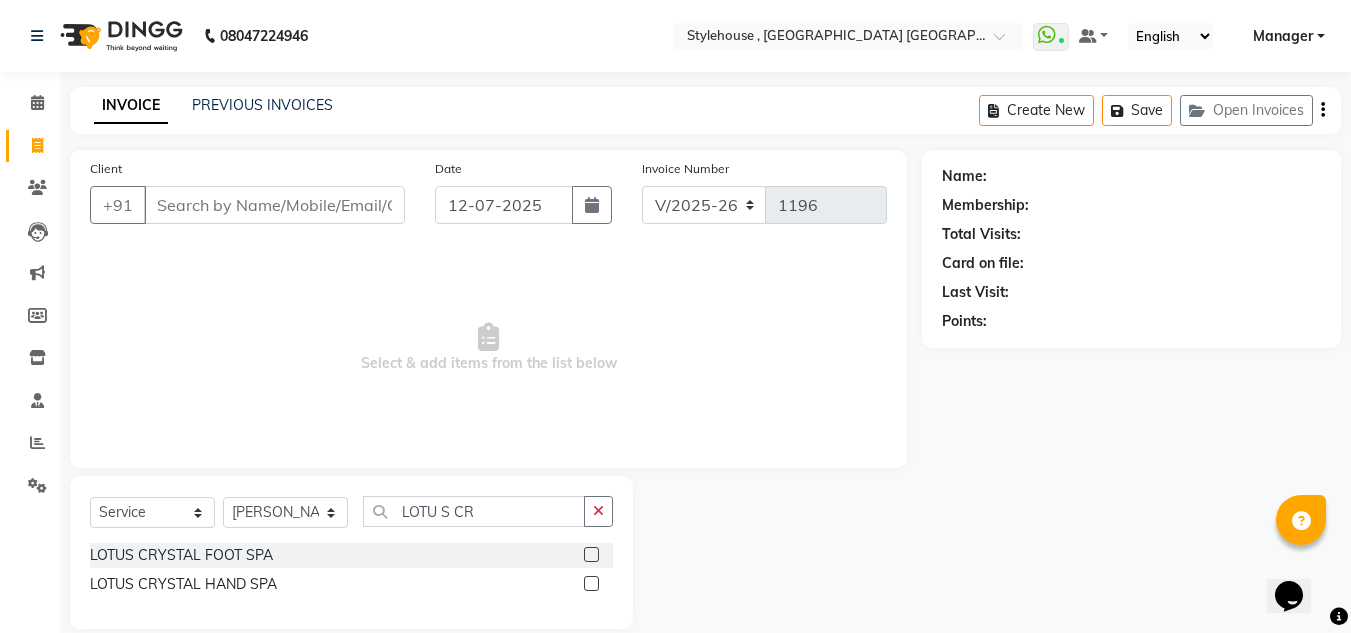 click 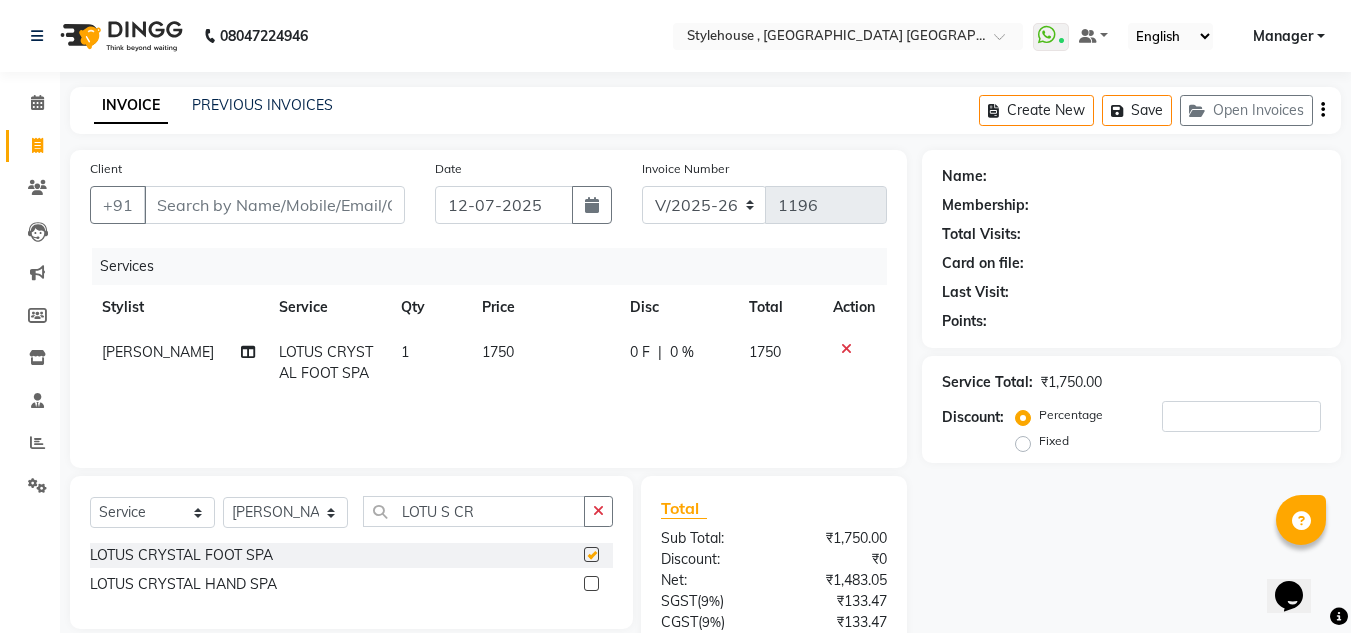 checkbox on "false" 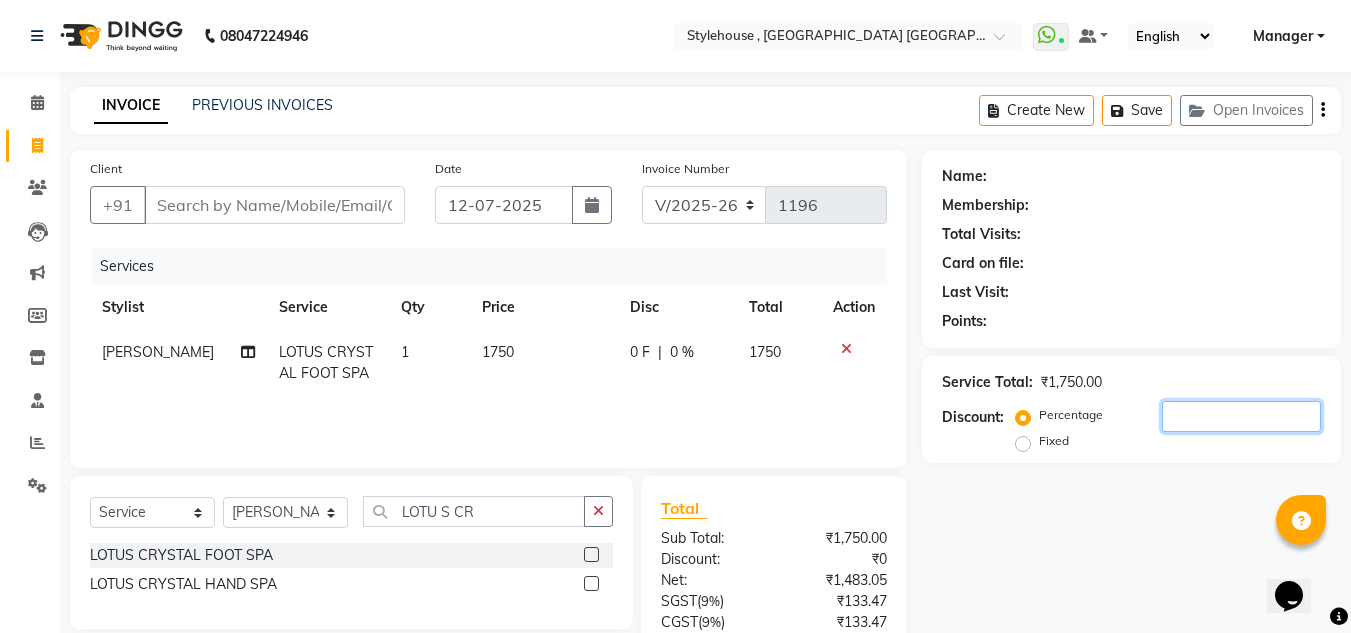 click 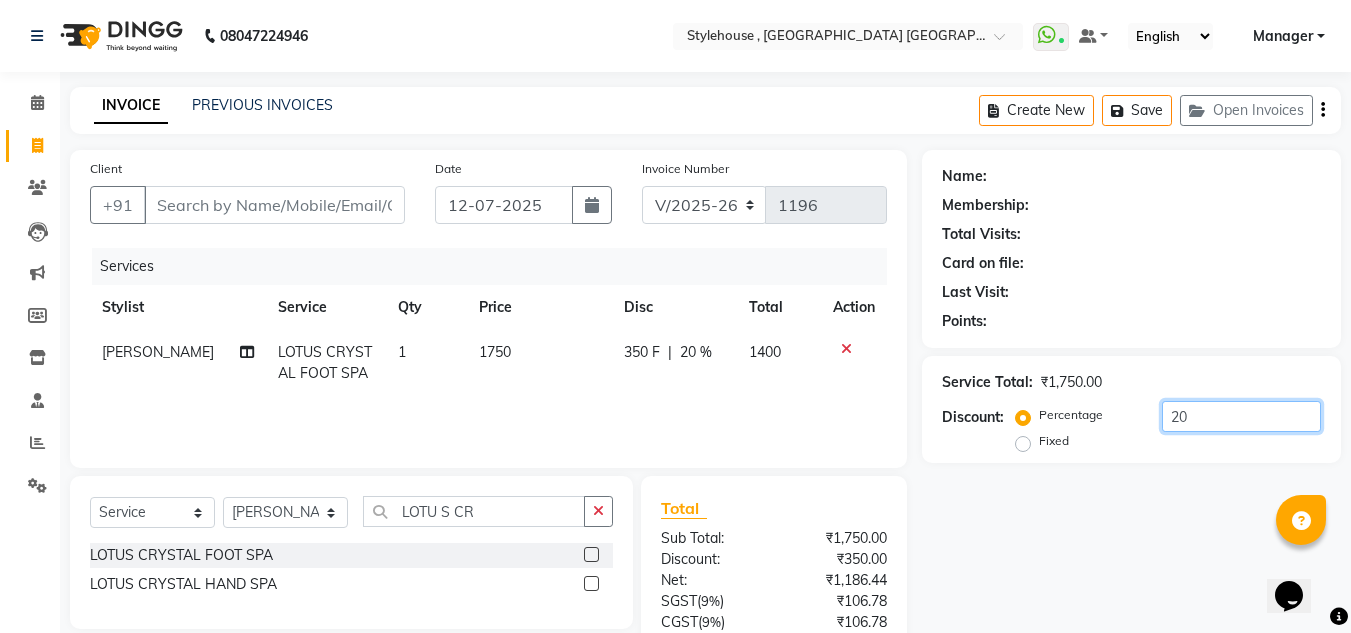 type on "20" 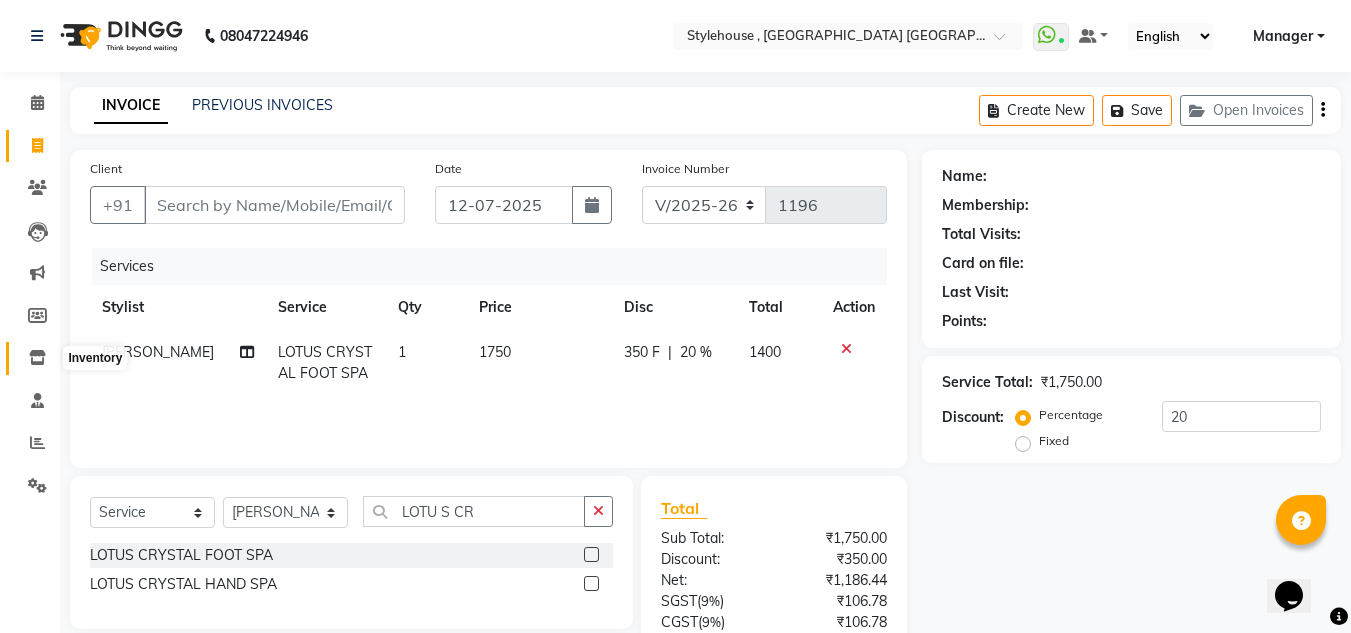 click 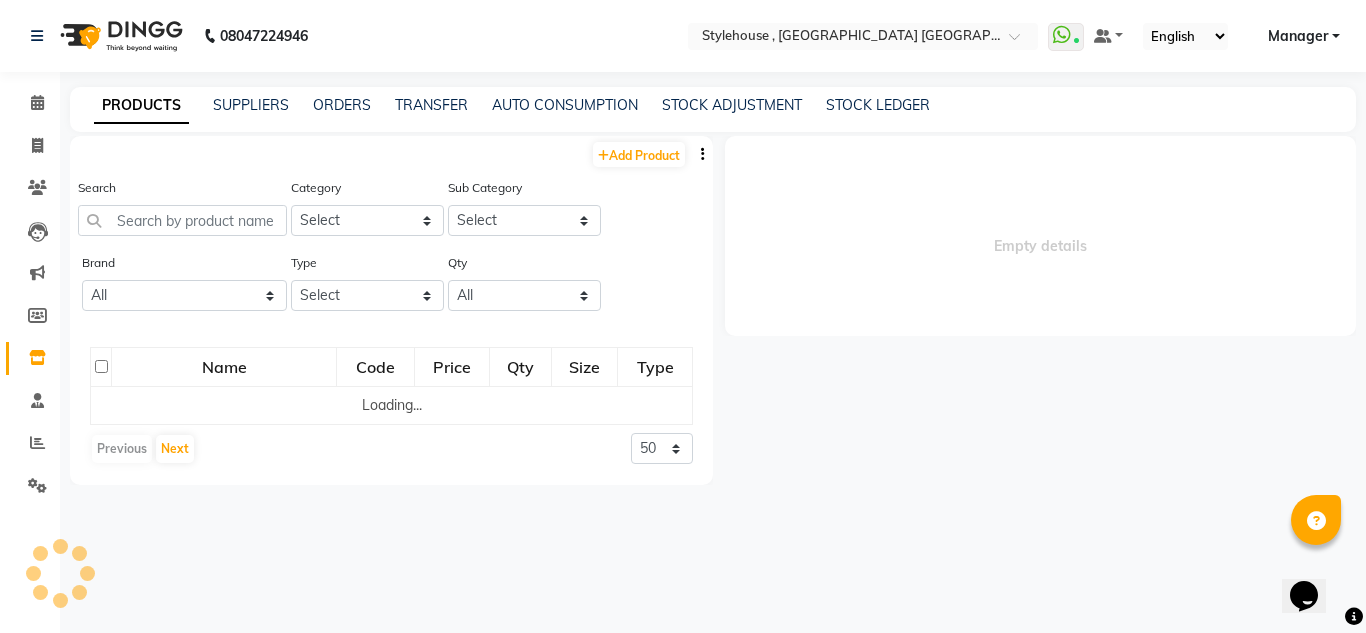 select 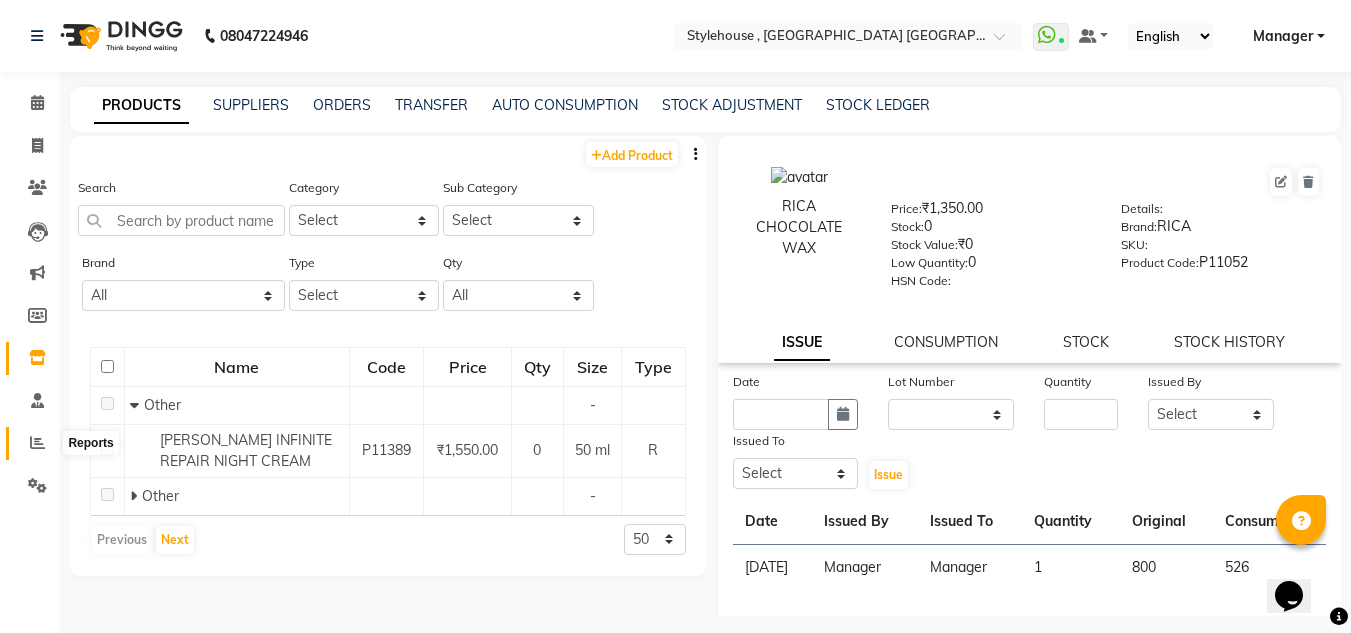 click 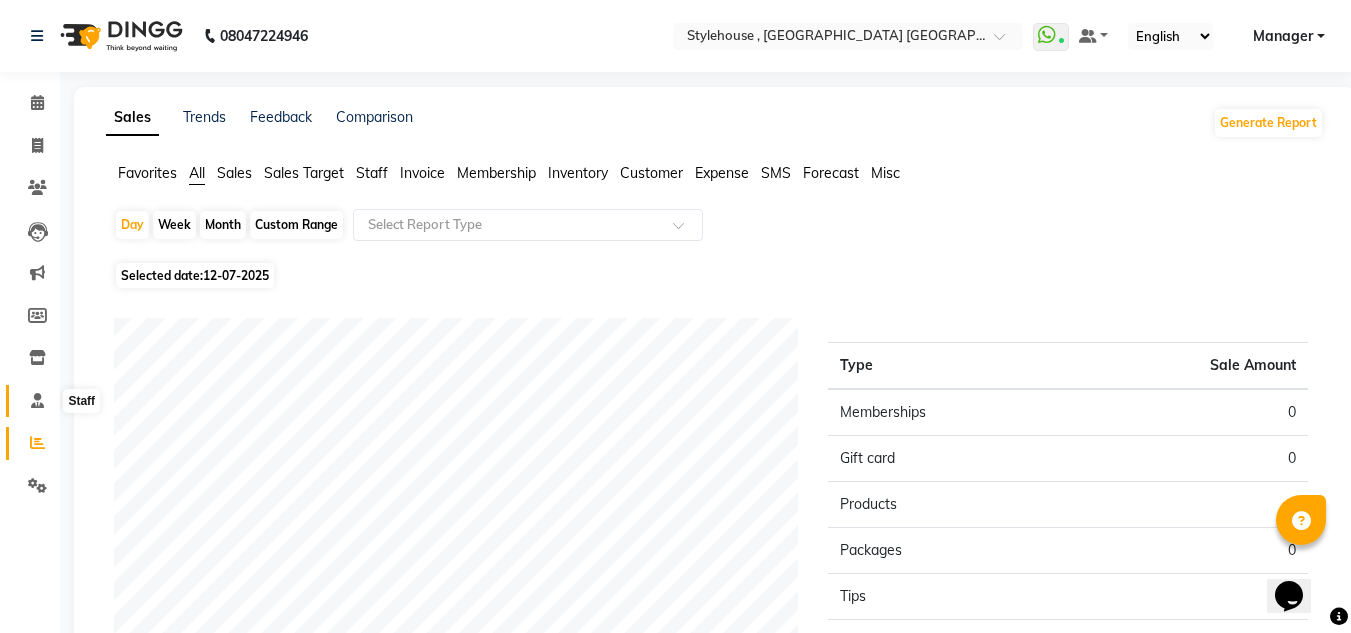 click 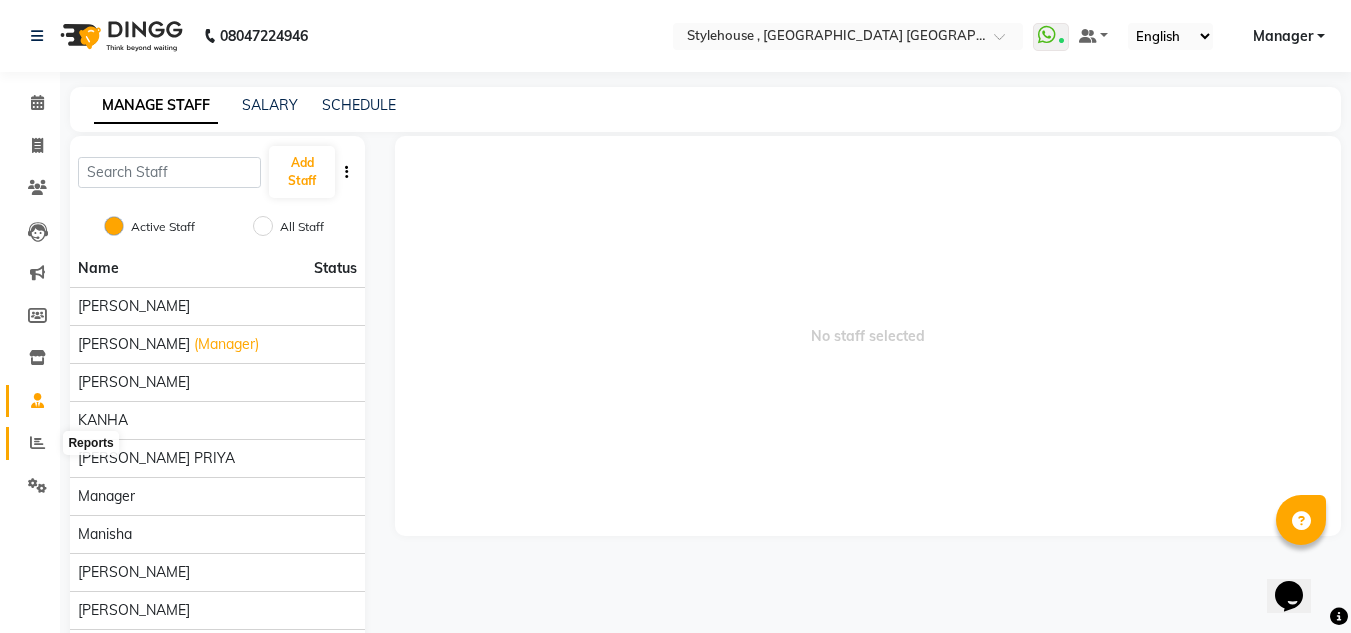 click 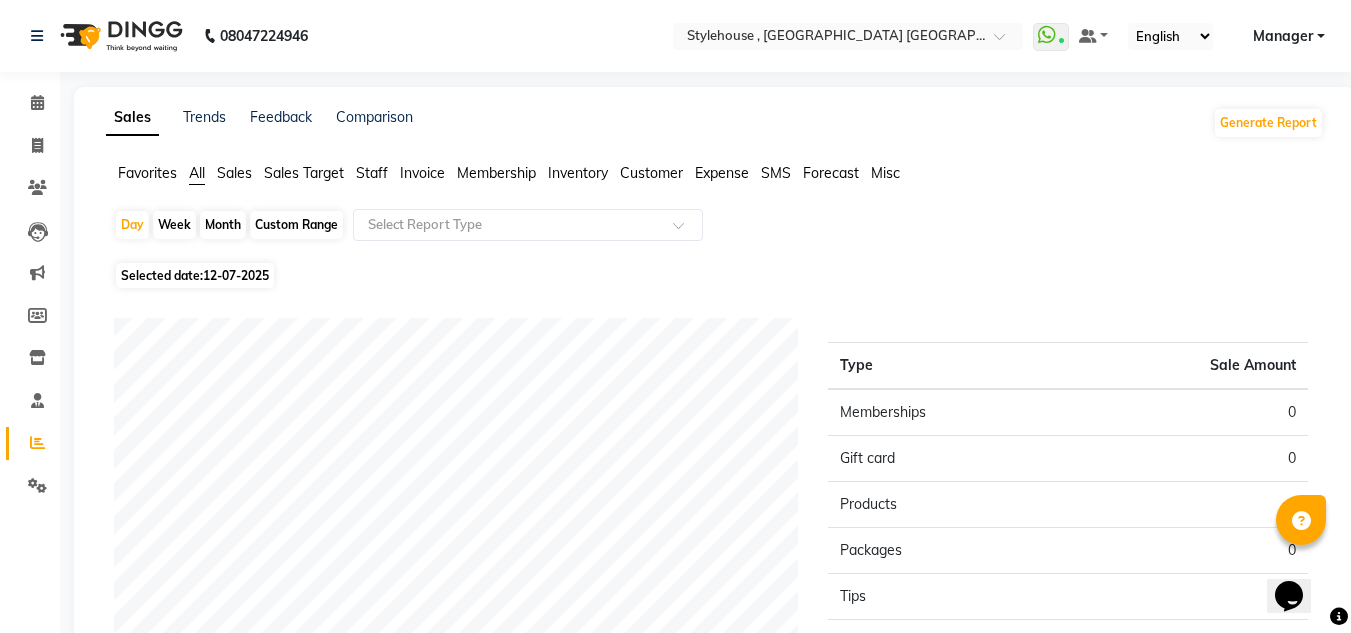 click on "Staff" 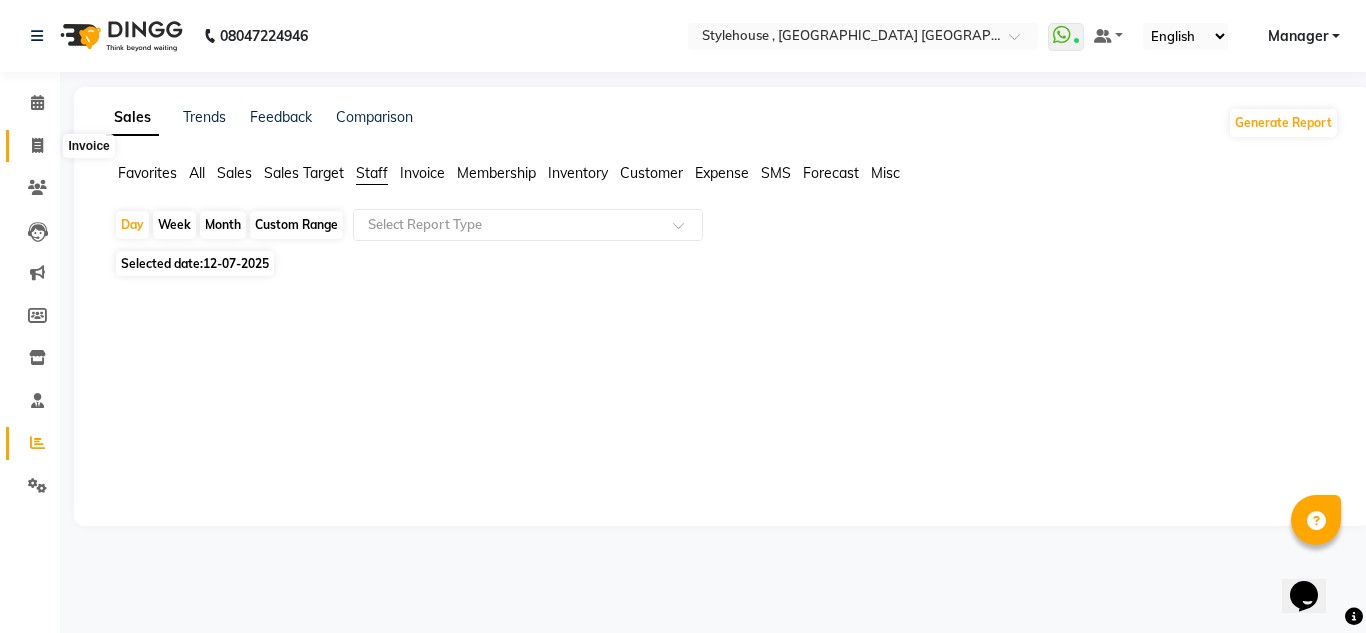 click 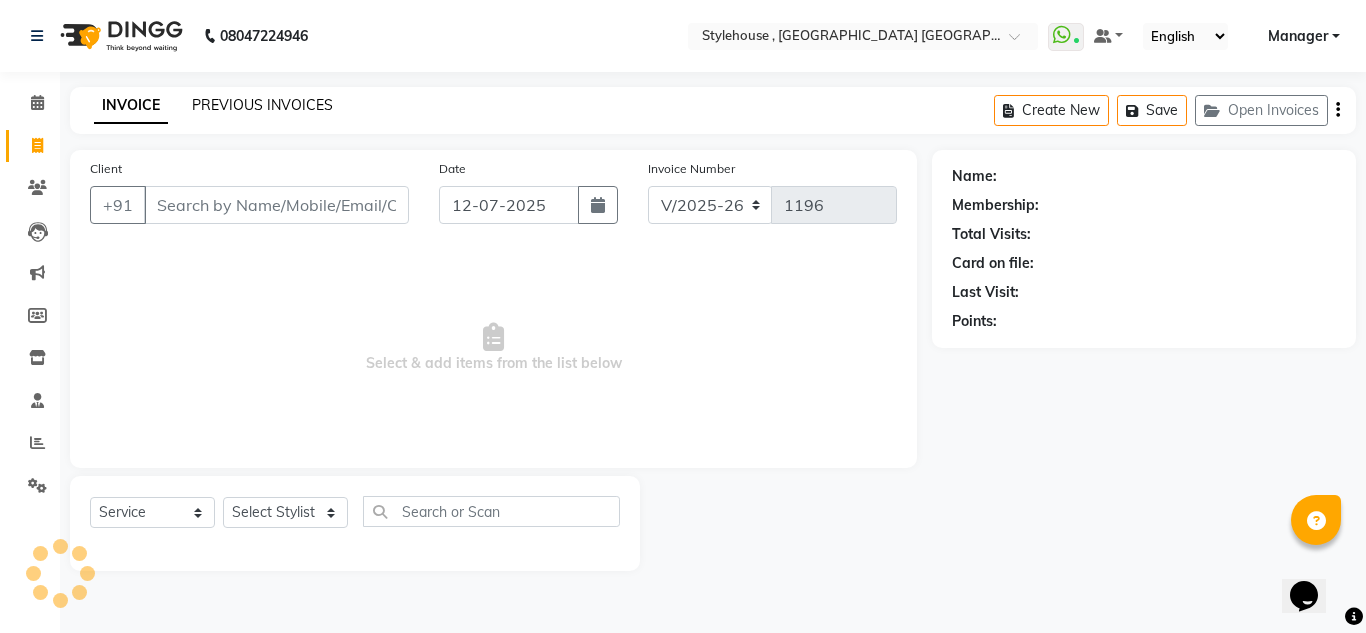 click on "PREVIOUS INVOICES" 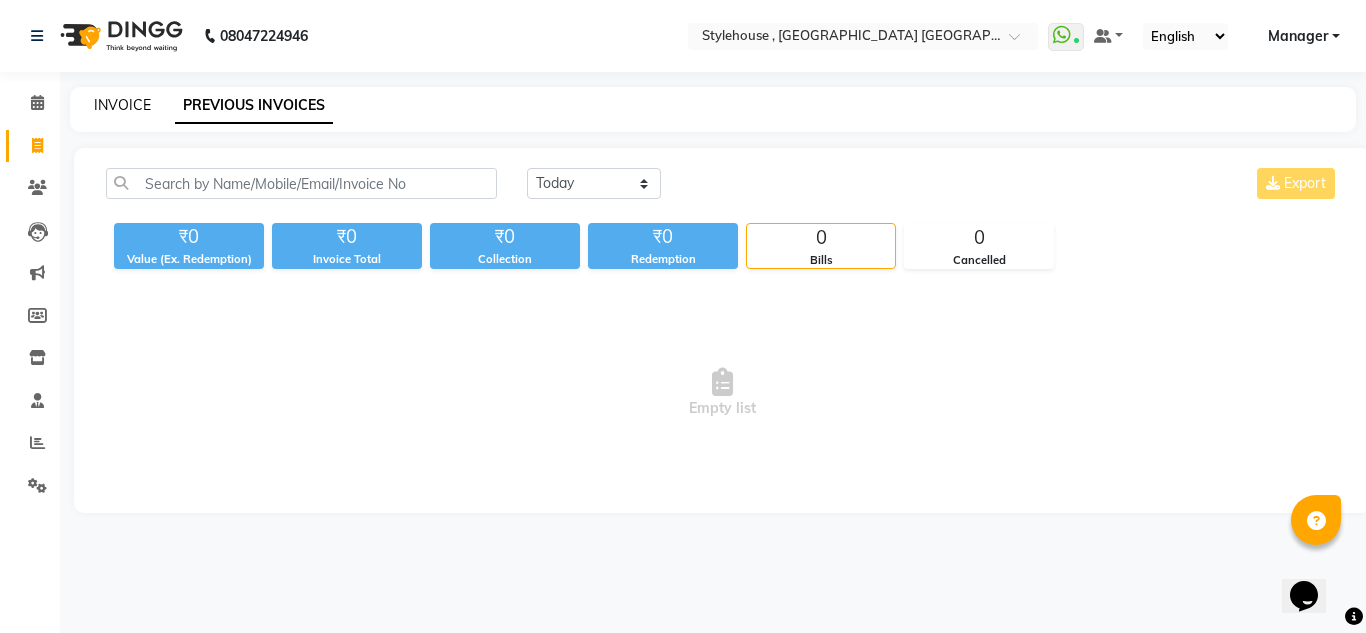 click on "INVOICE" 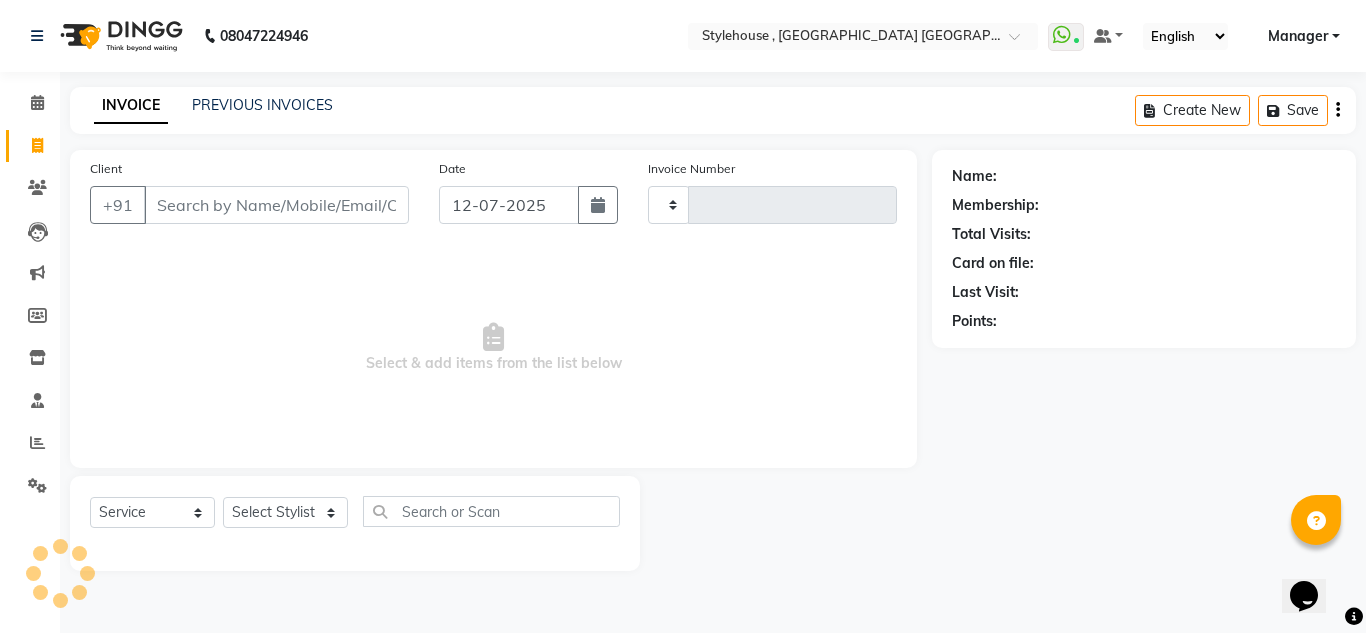type on "1196" 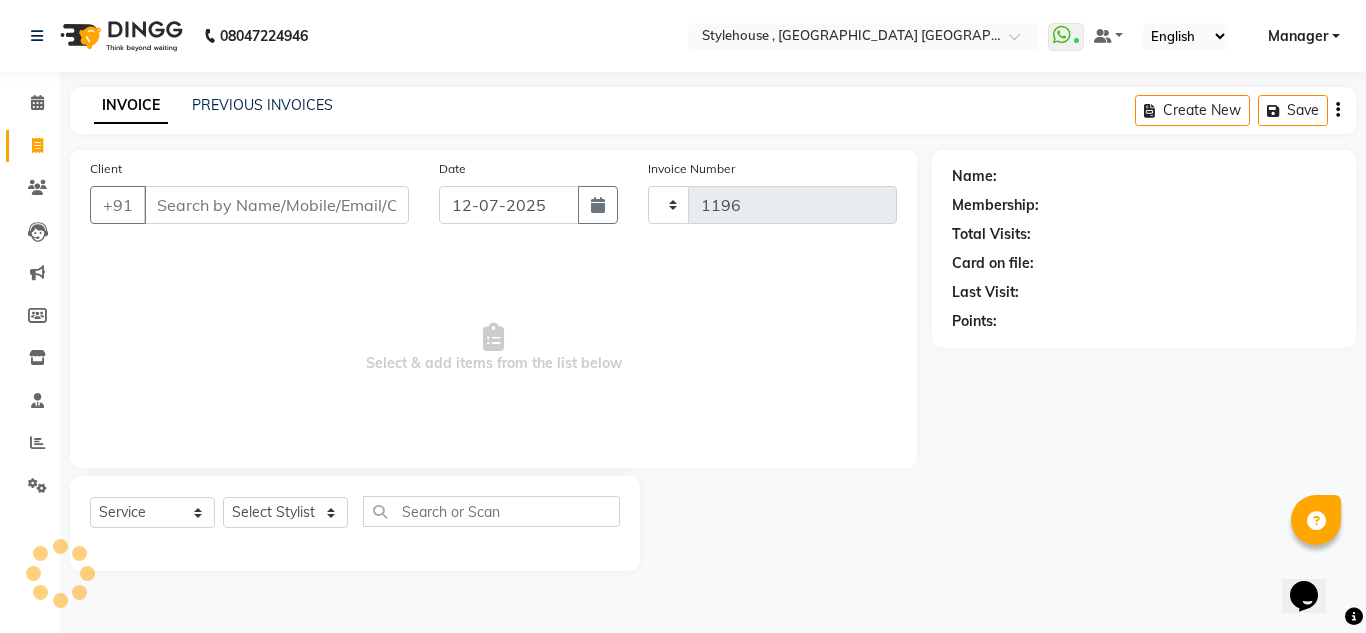 select on "7793" 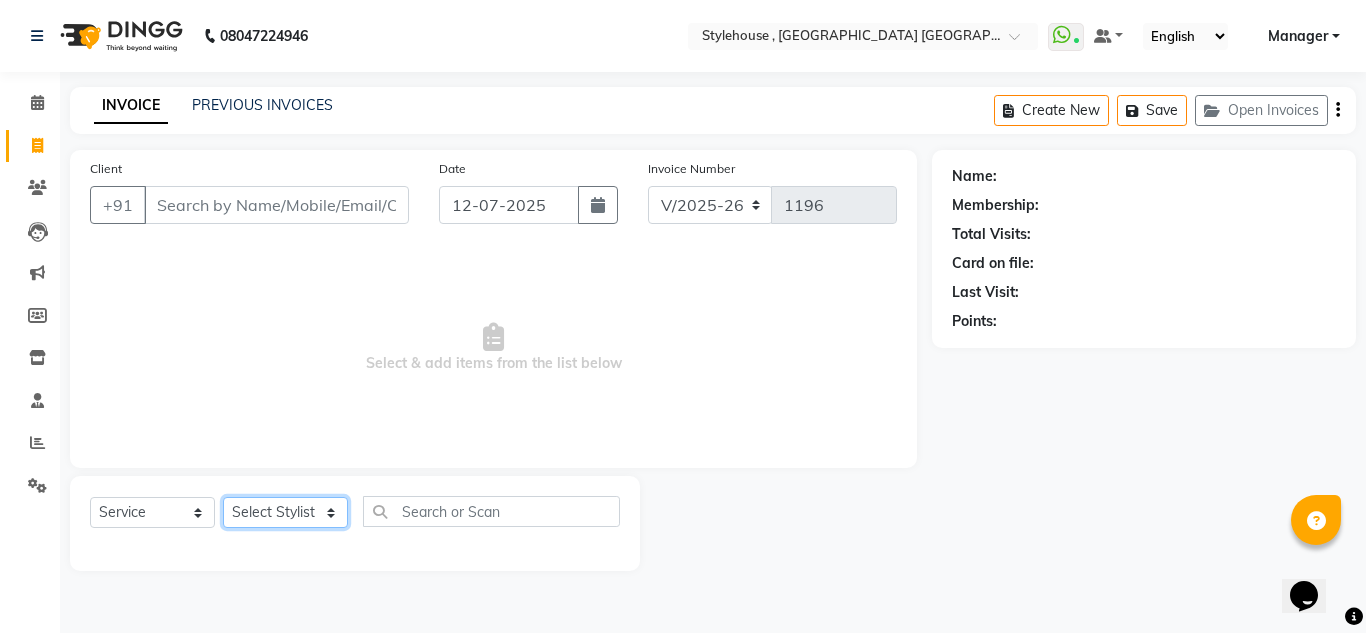 click on "Select Stylist [PERSON_NAME] [PERSON_NAME] [PERSON_NAME] [PERSON_NAME] PRIYA Manager [PERSON_NAME] [PERSON_NAME] [PERSON_NAME] PRIYANKA NANDA PUJA [PERSON_NAME] [PERSON_NAME] [PERSON_NAME] SAMEER [PERSON_NAME] [PERSON_NAME]" 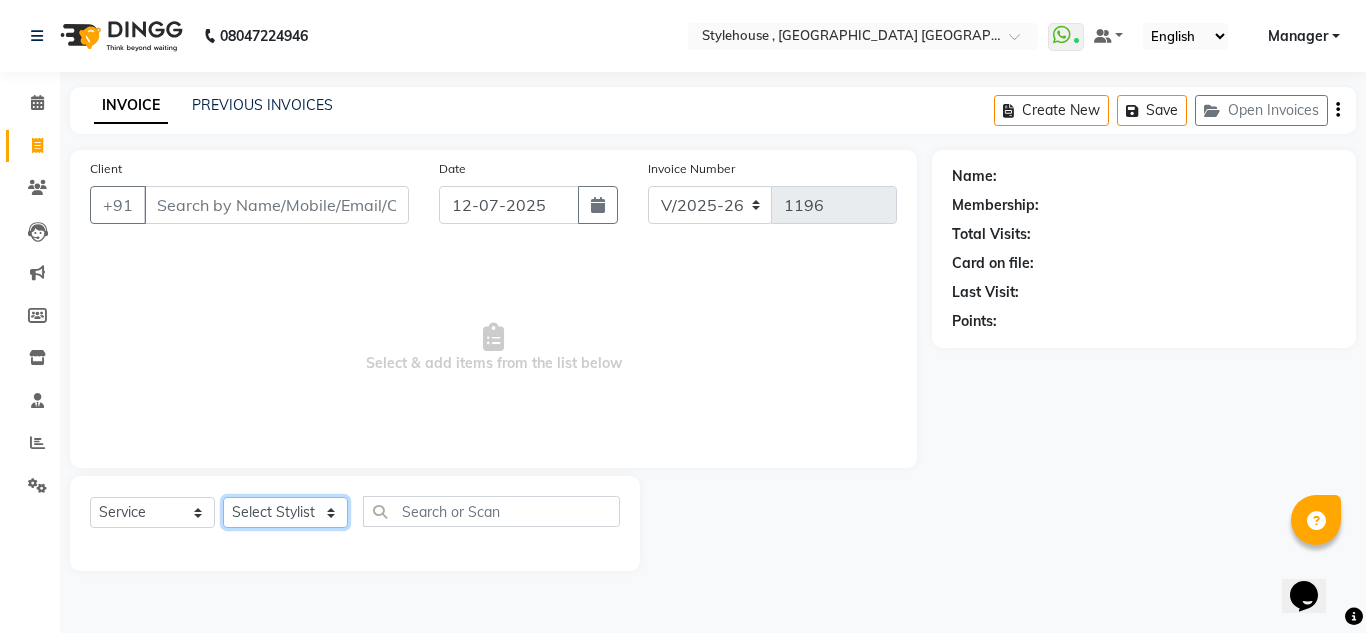 select on "69899" 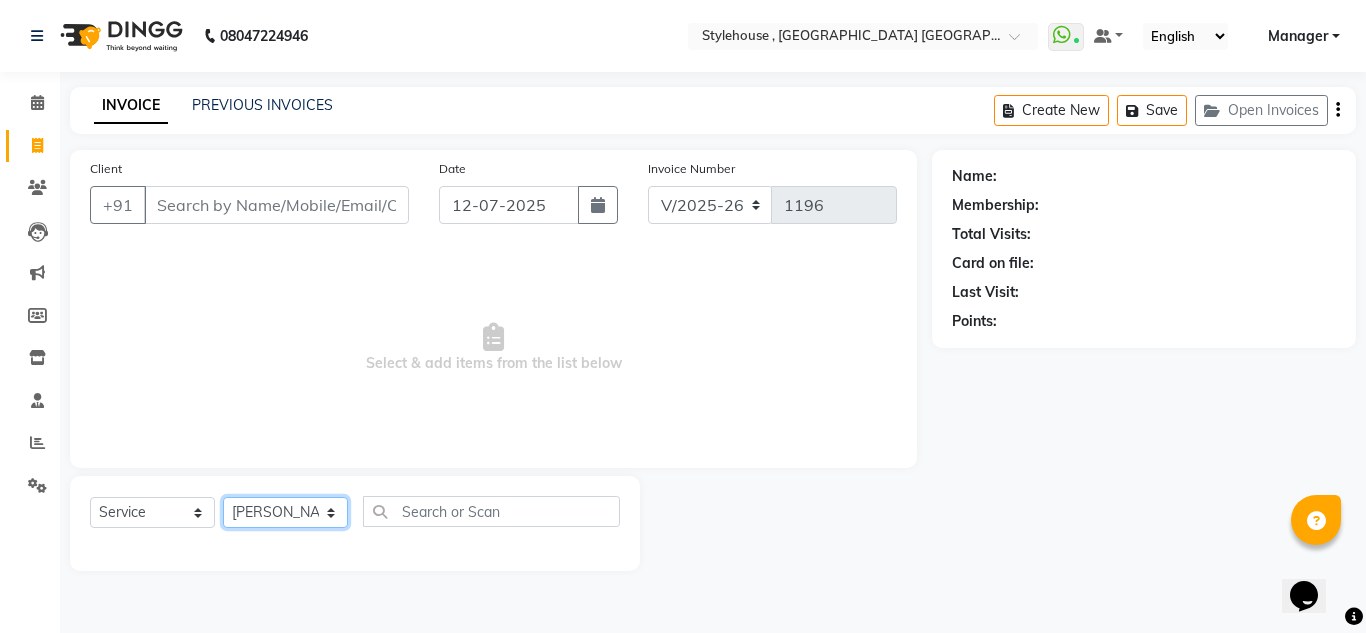 click on "Select Stylist [PERSON_NAME] [PERSON_NAME] [PERSON_NAME] [PERSON_NAME] PRIYA Manager [PERSON_NAME] [PERSON_NAME] [PERSON_NAME] PRIYANKA NANDA PUJA [PERSON_NAME] [PERSON_NAME] [PERSON_NAME] SAMEER [PERSON_NAME] [PERSON_NAME]" 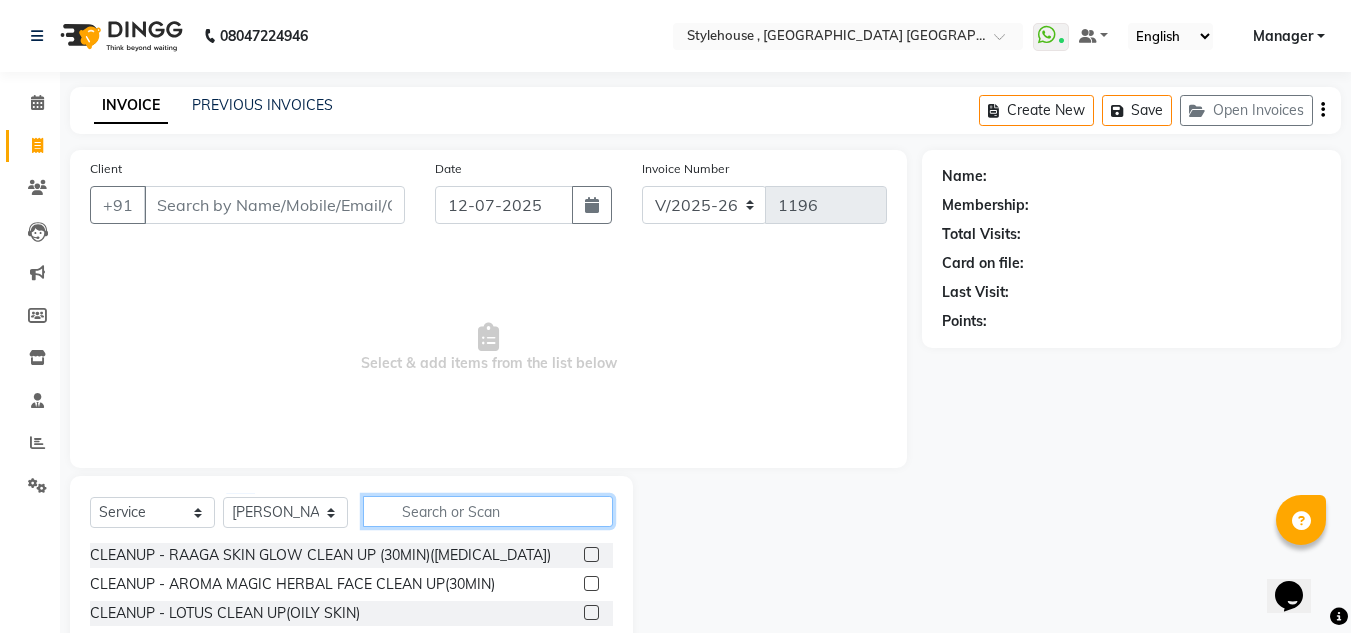 click 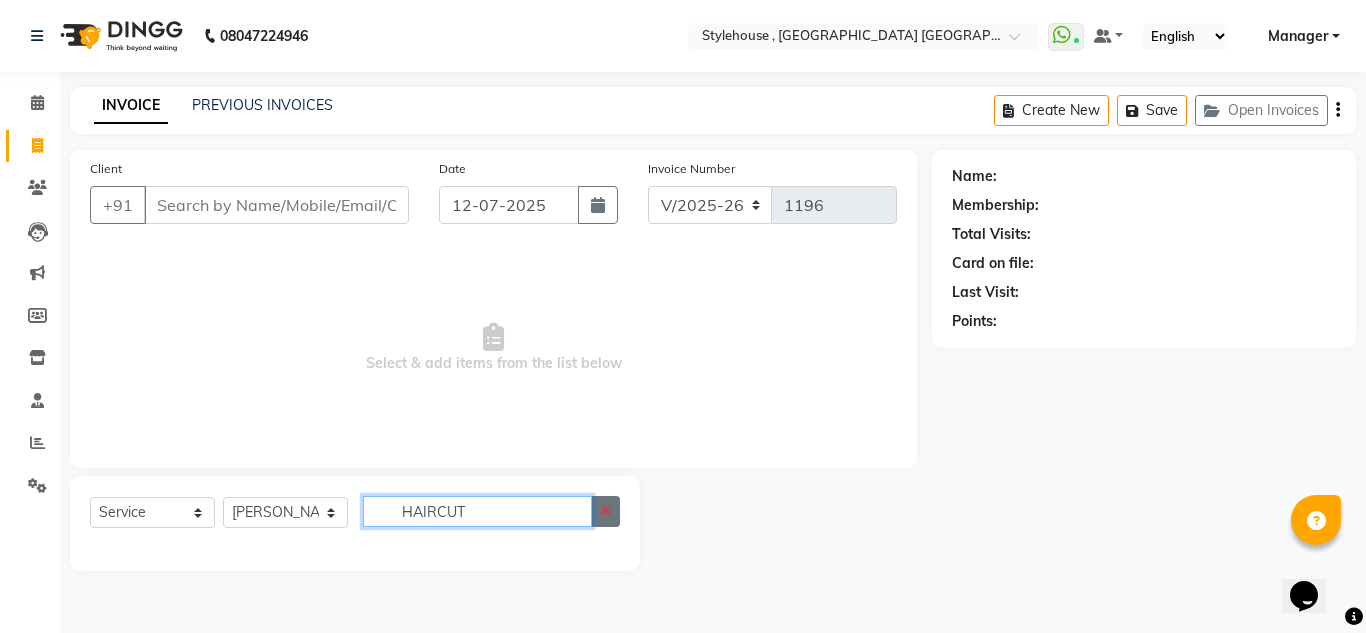 type on "HAIRCUT" 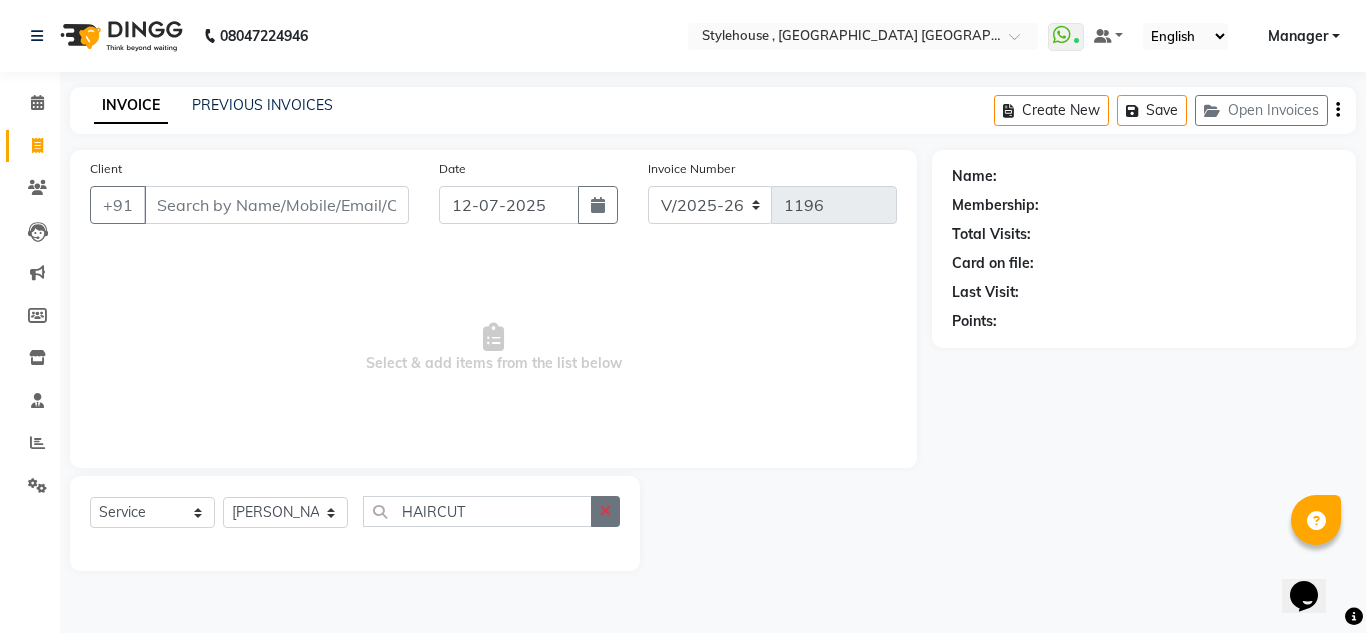 click 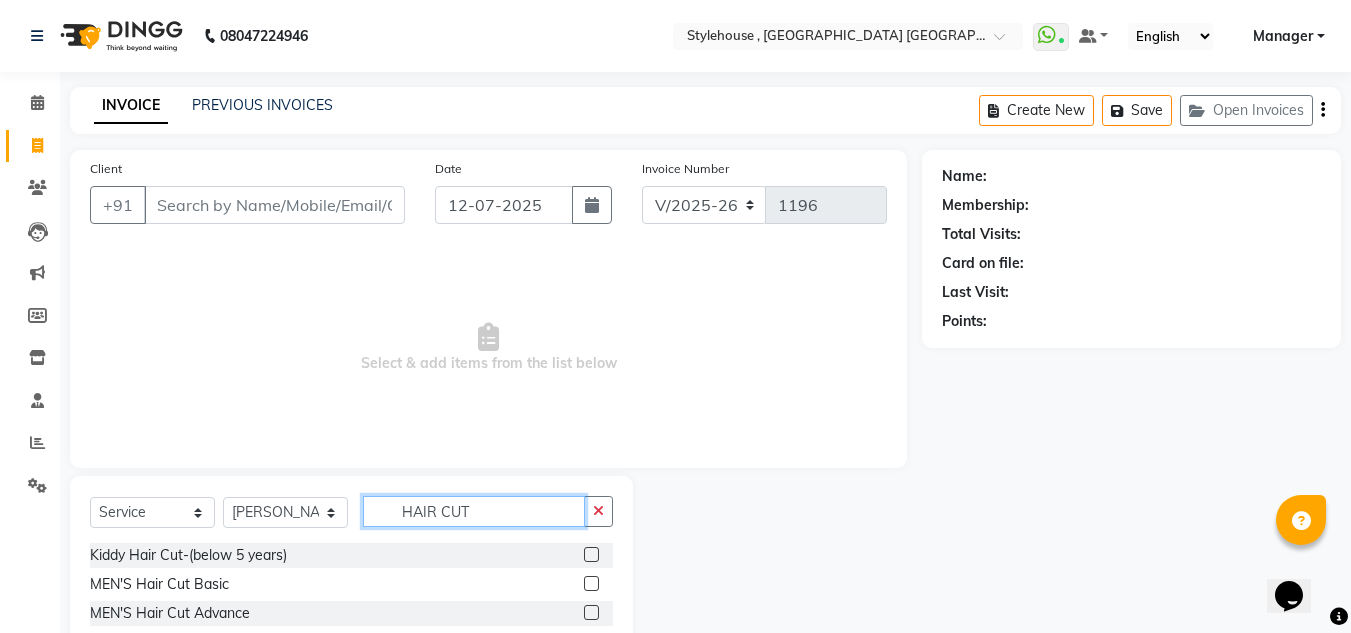 type on "HAIR CUT" 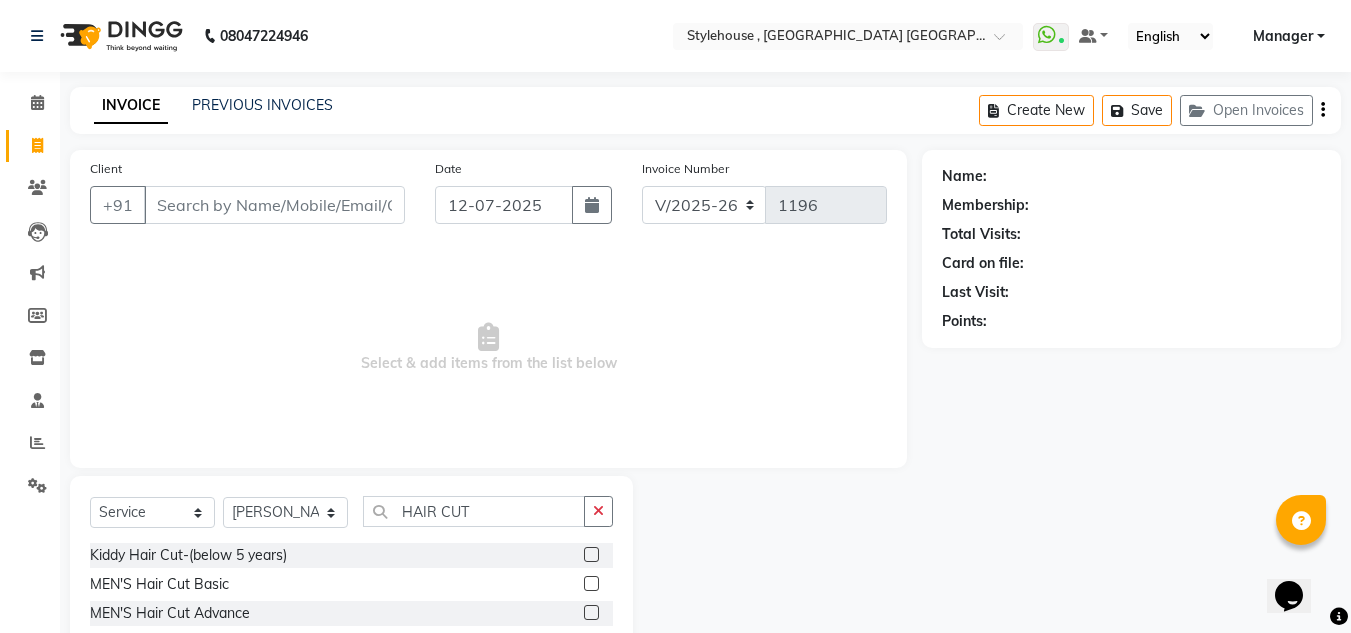 click 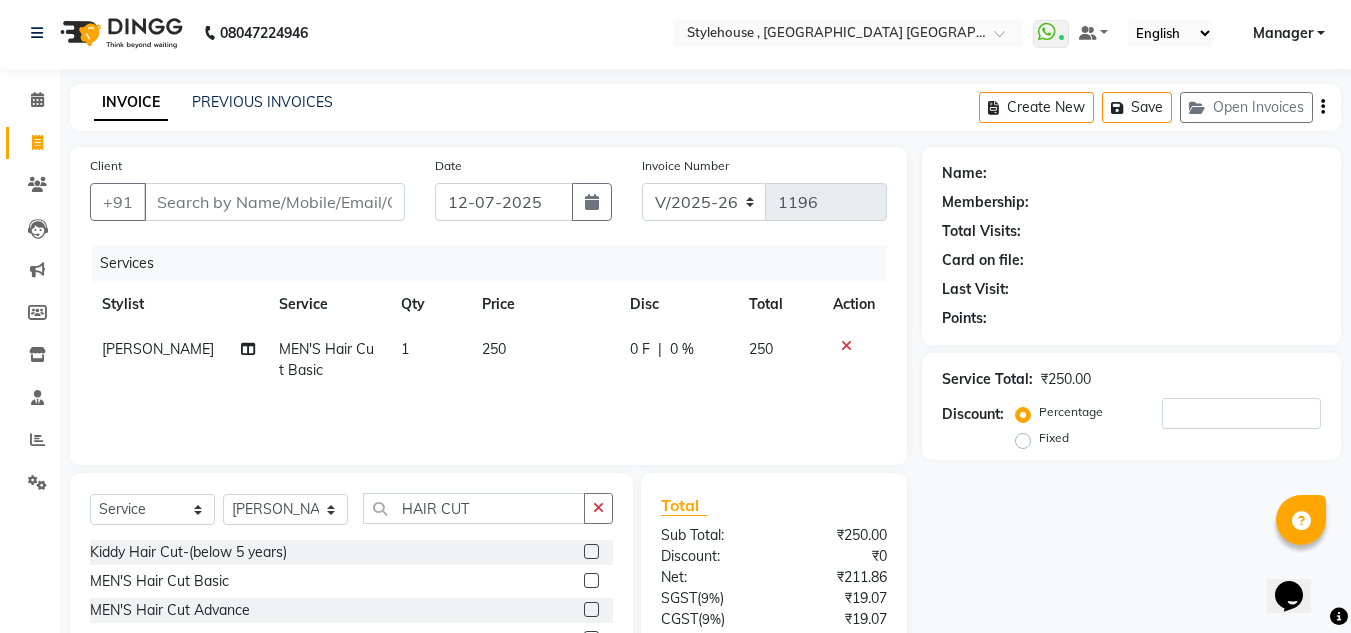 scroll, scrollTop: 0, scrollLeft: 0, axis: both 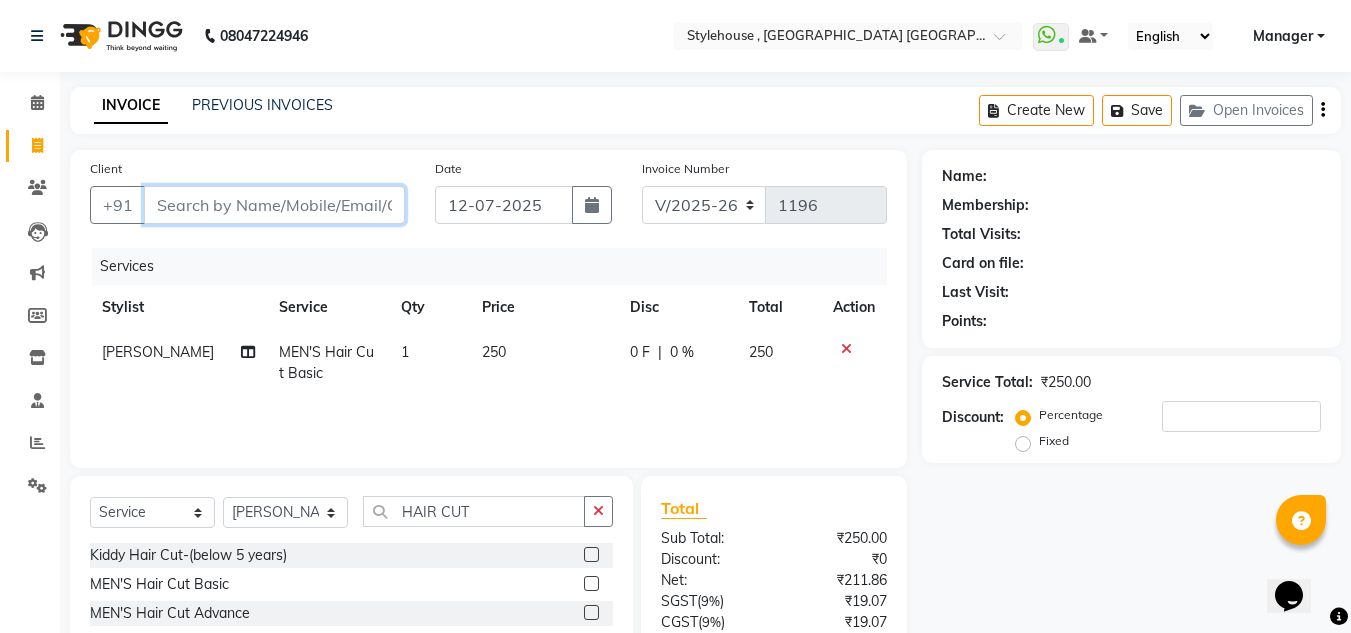click on "Client" at bounding box center [274, 205] 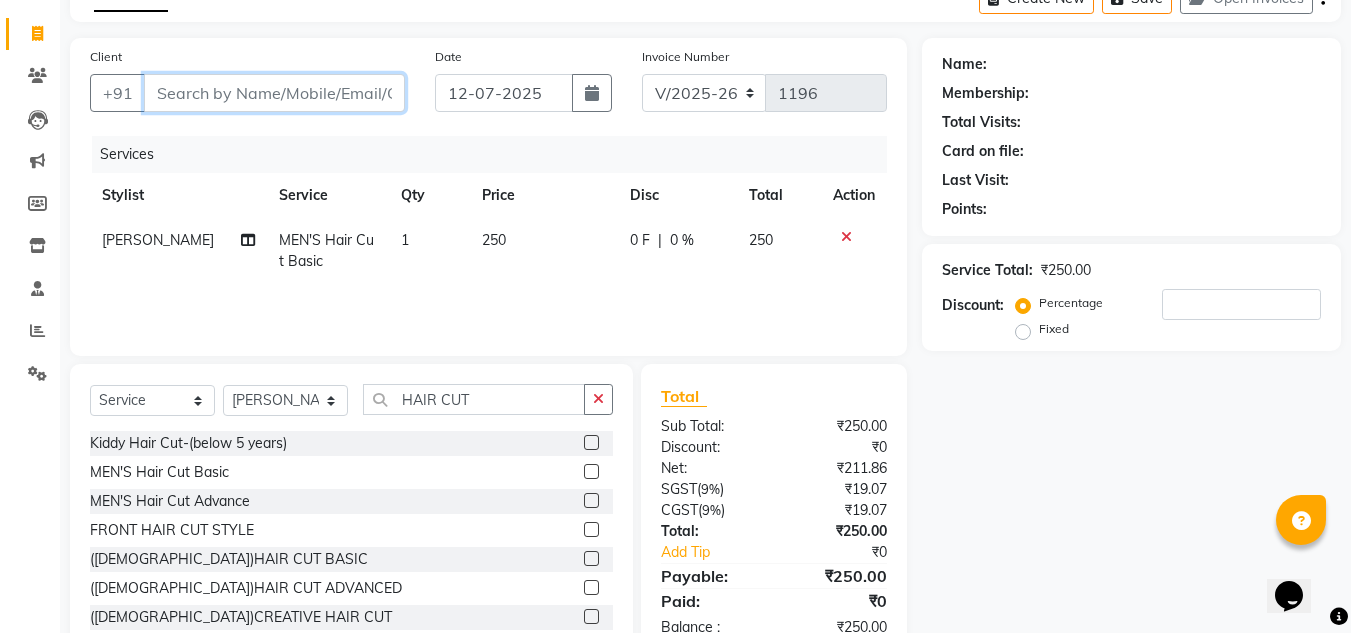 scroll, scrollTop: 0, scrollLeft: 0, axis: both 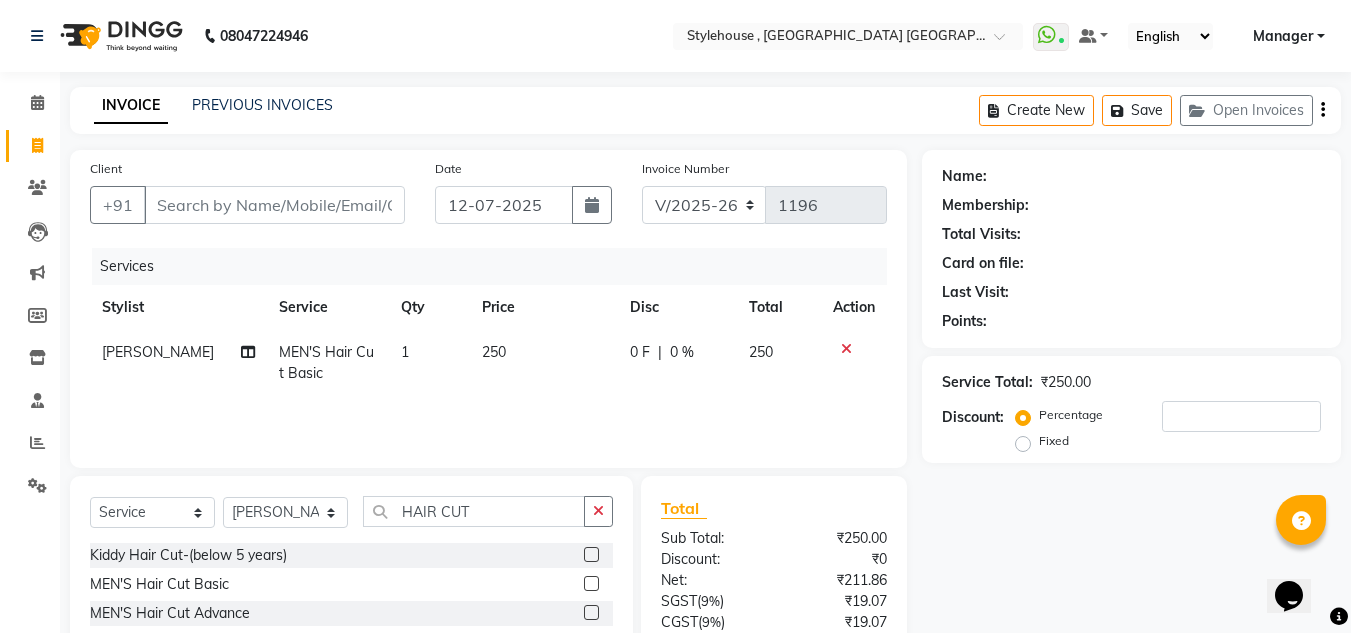 click 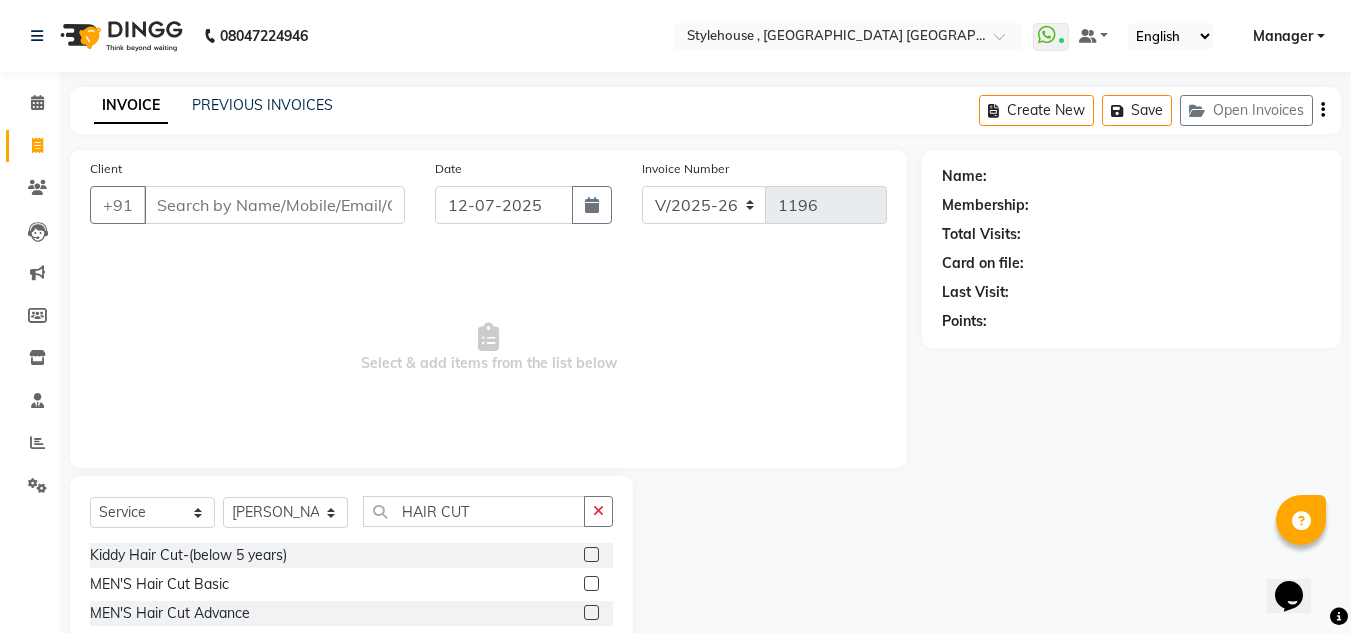 click 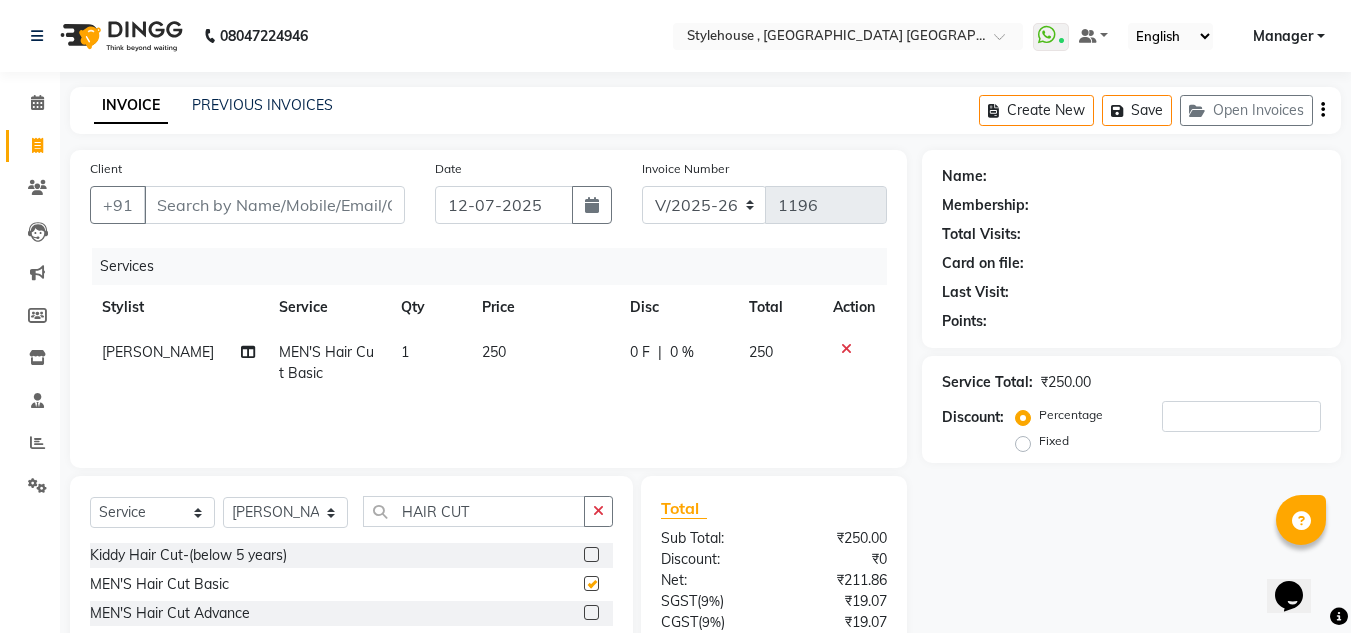 checkbox on "false" 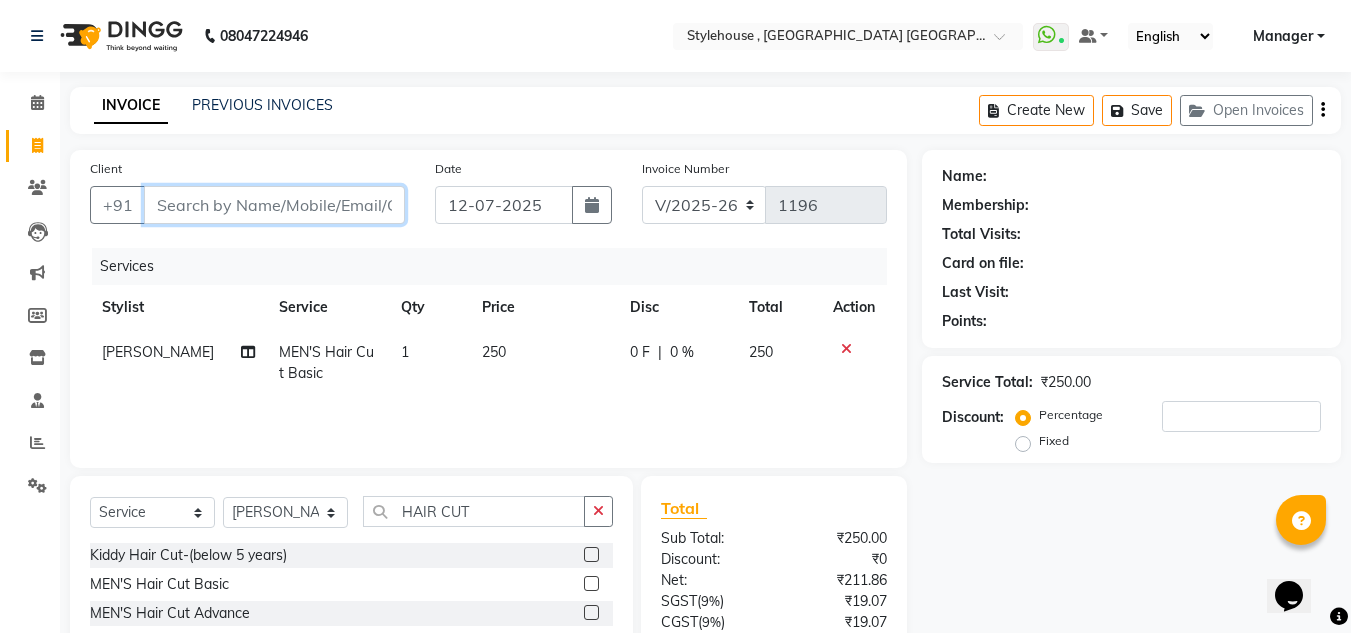 click on "Client" at bounding box center [274, 205] 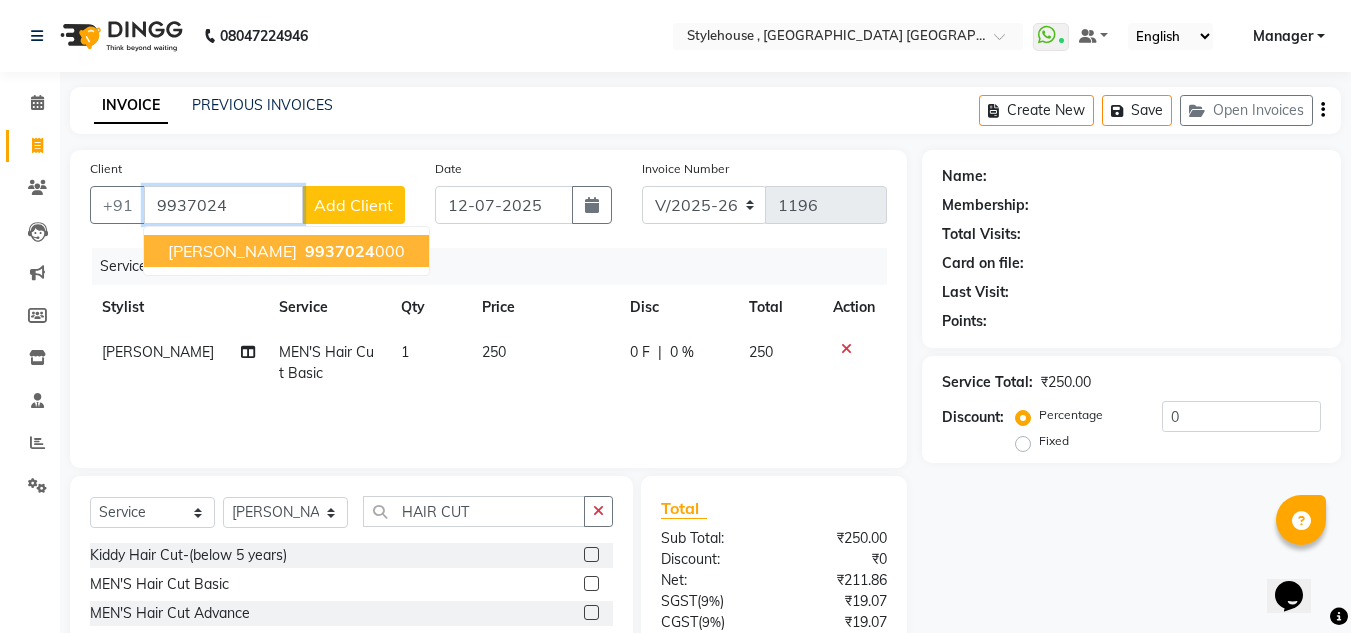 click on "9937024" at bounding box center [340, 251] 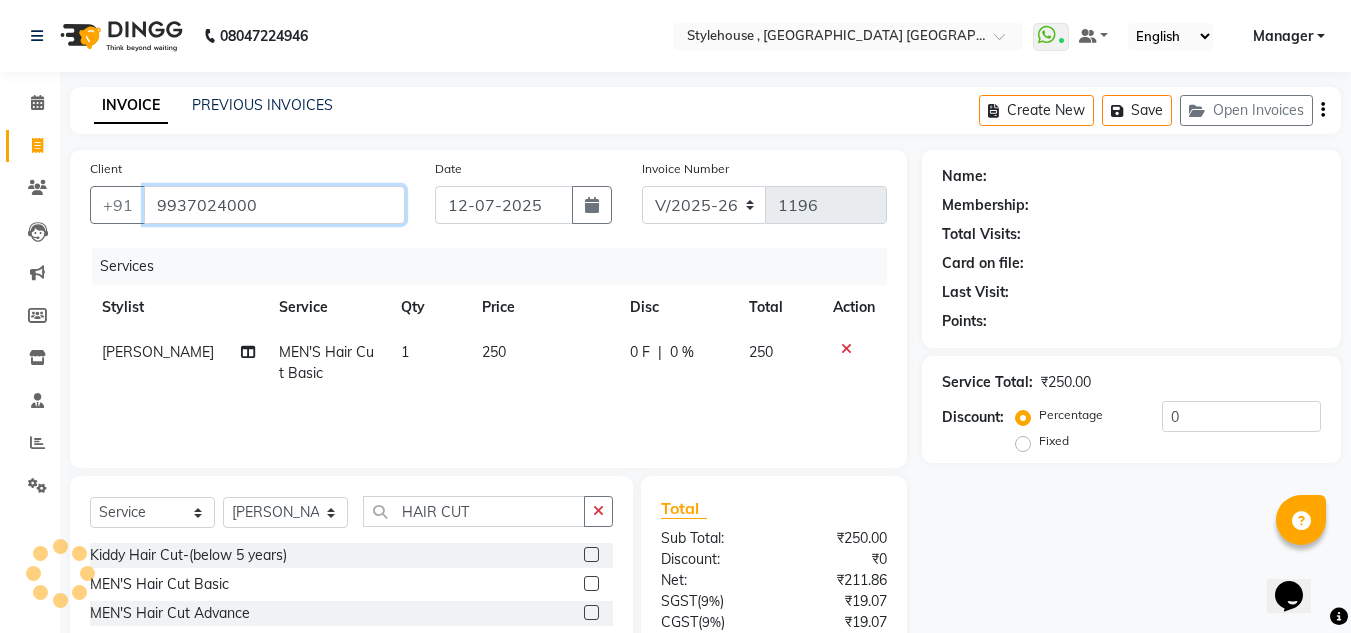 type on "9937024000" 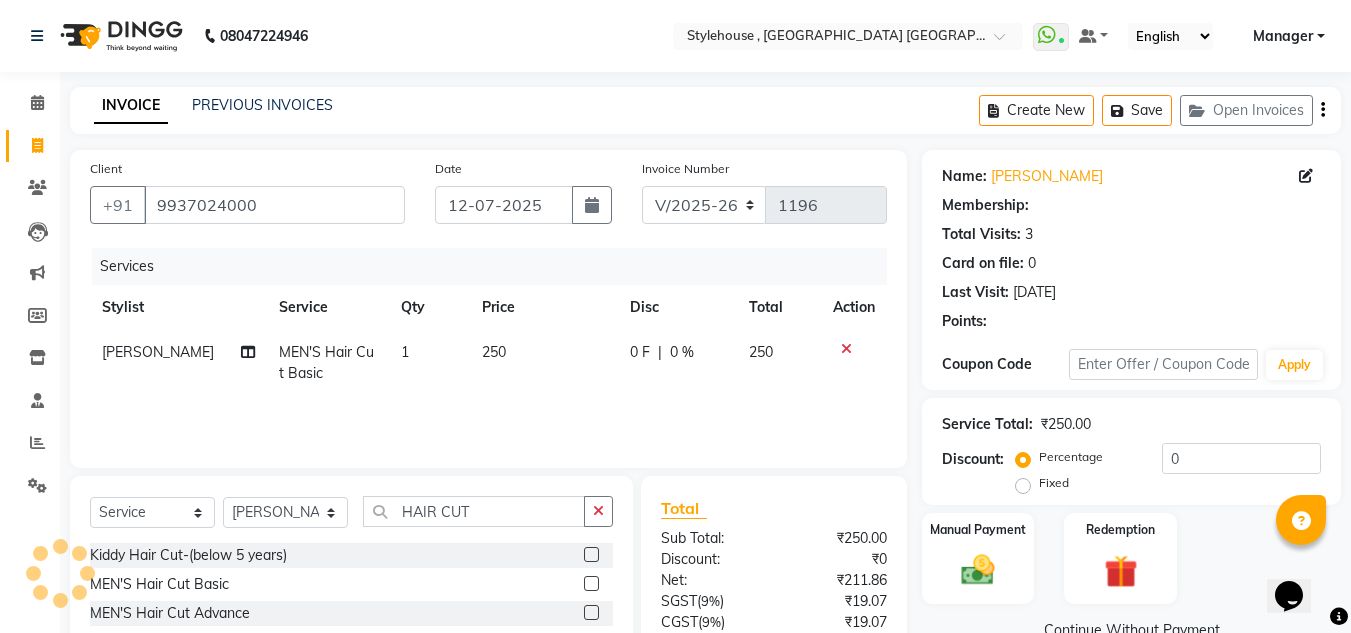 select on "1: Object" 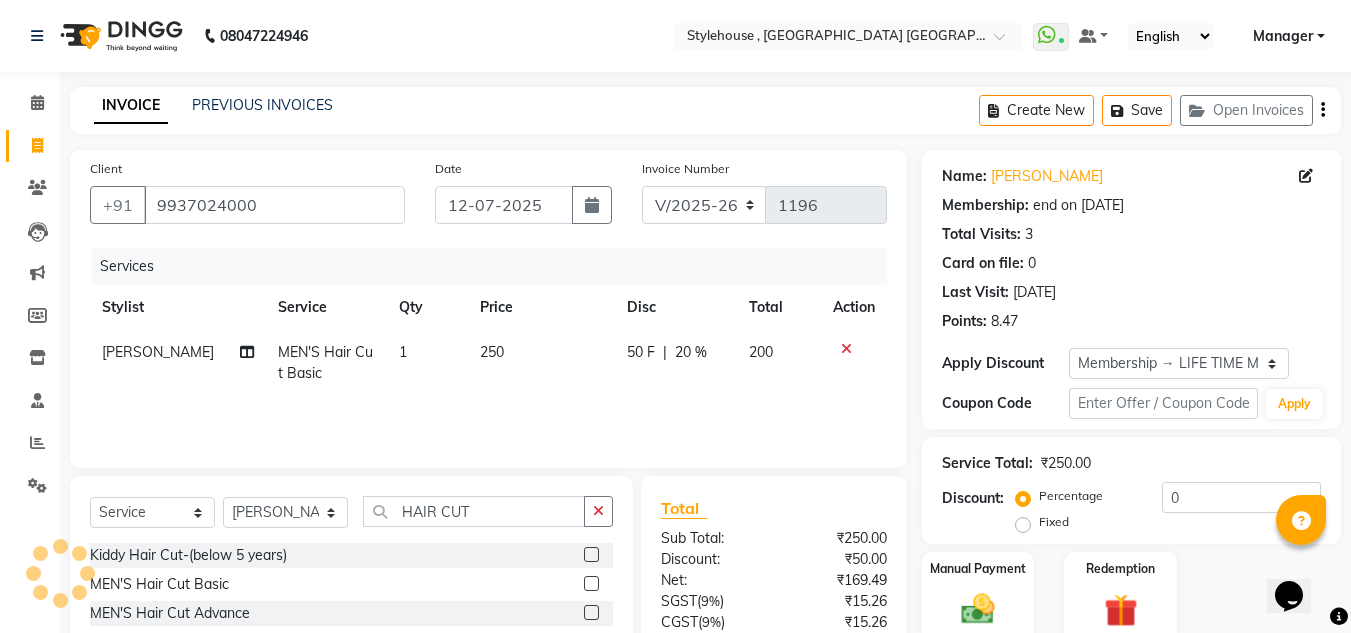 type on "20" 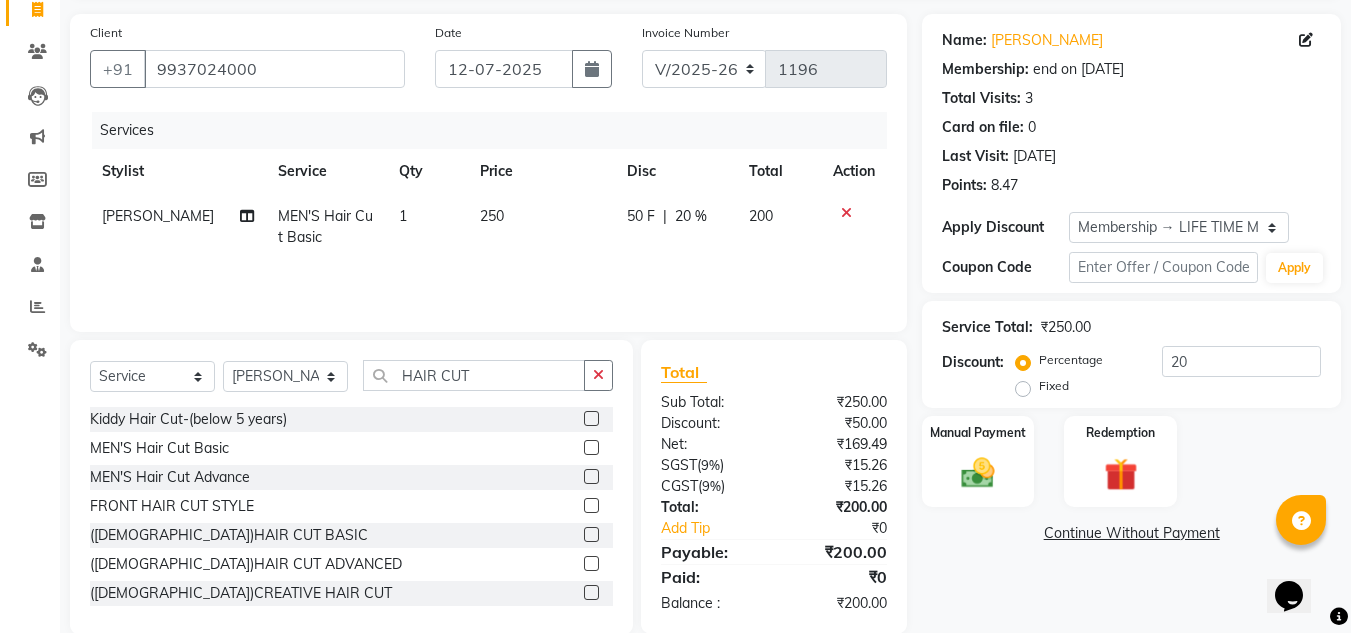 scroll, scrollTop: 168, scrollLeft: 0, axis: vertical 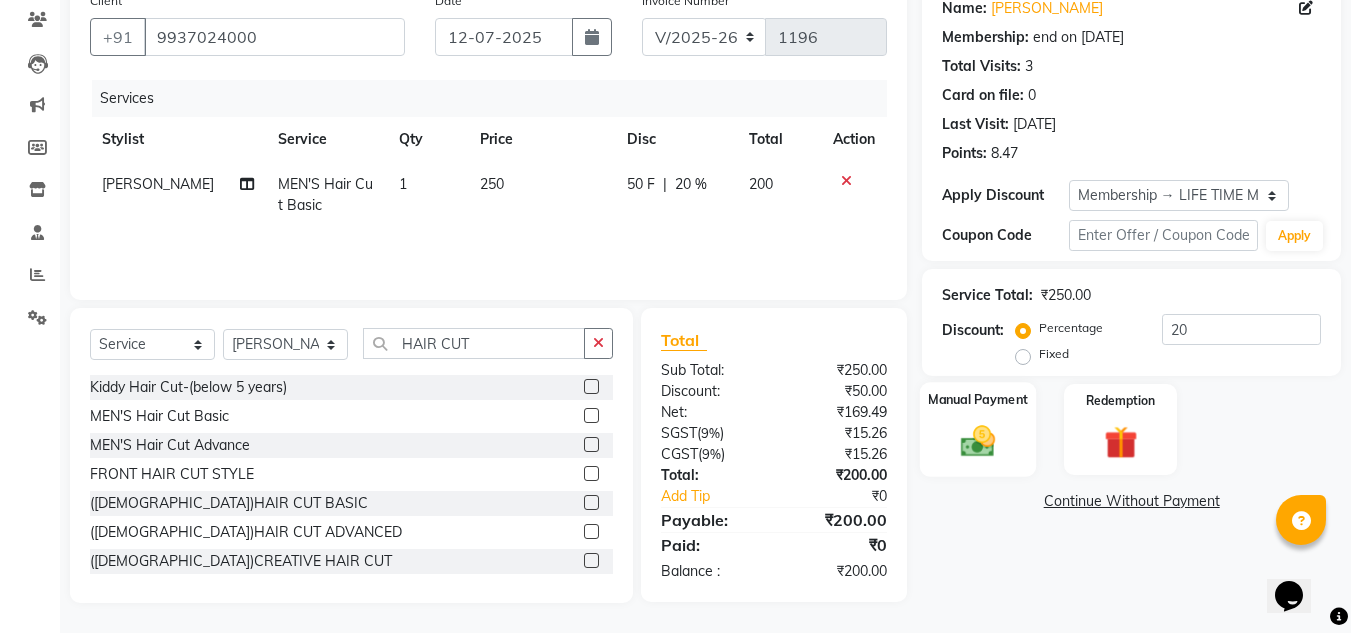 click on "Manual Payment" 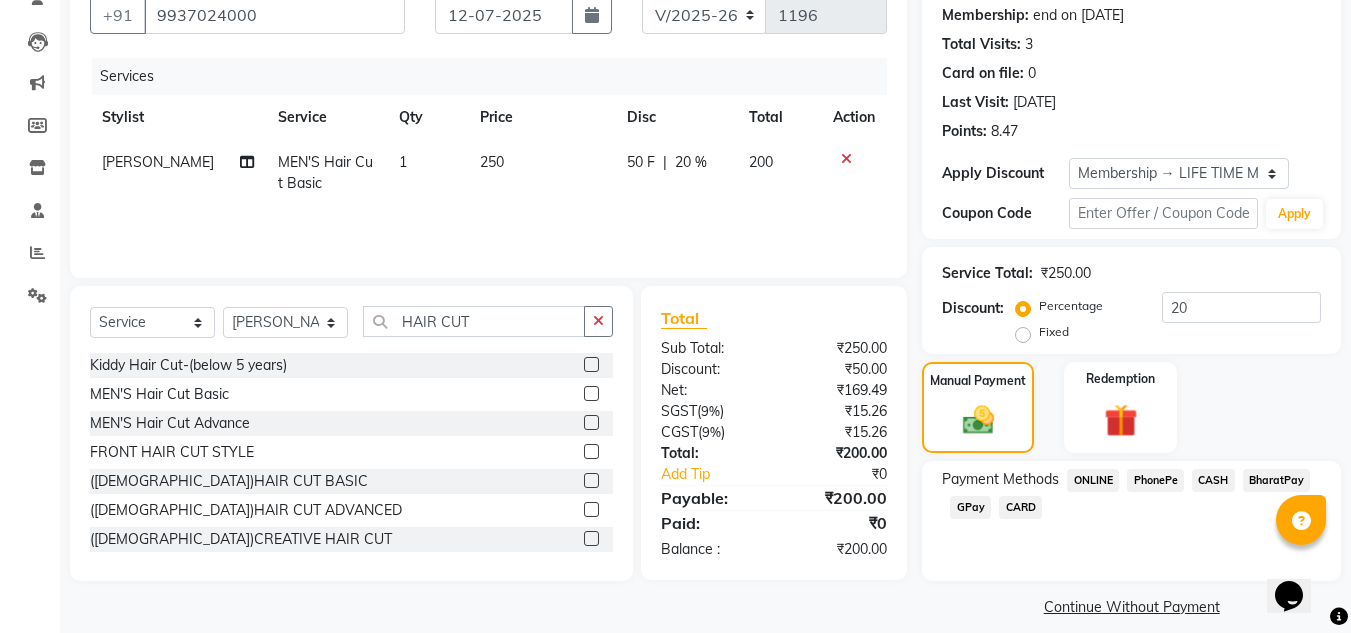 scroll, scrollTop: 209, scrollLeft: 0, axis: vertical 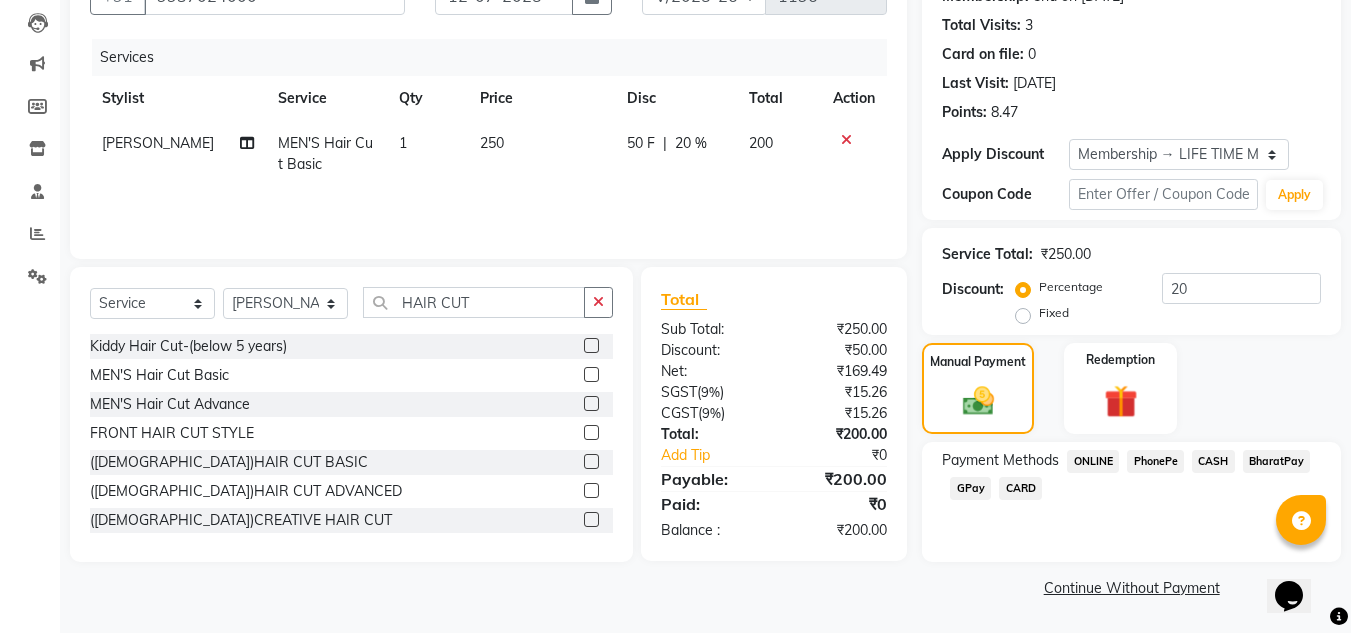 click on "CASH" 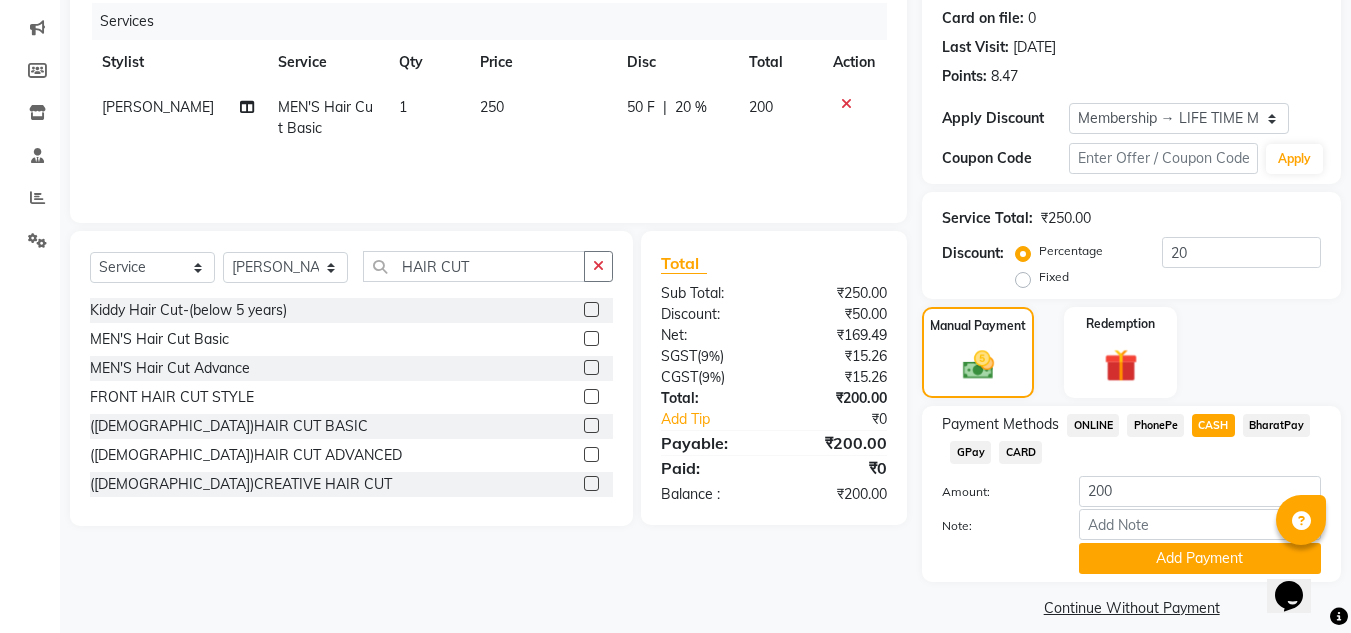 scroll, scrollTop: 265, scrollLeft: 0, axis: vertical 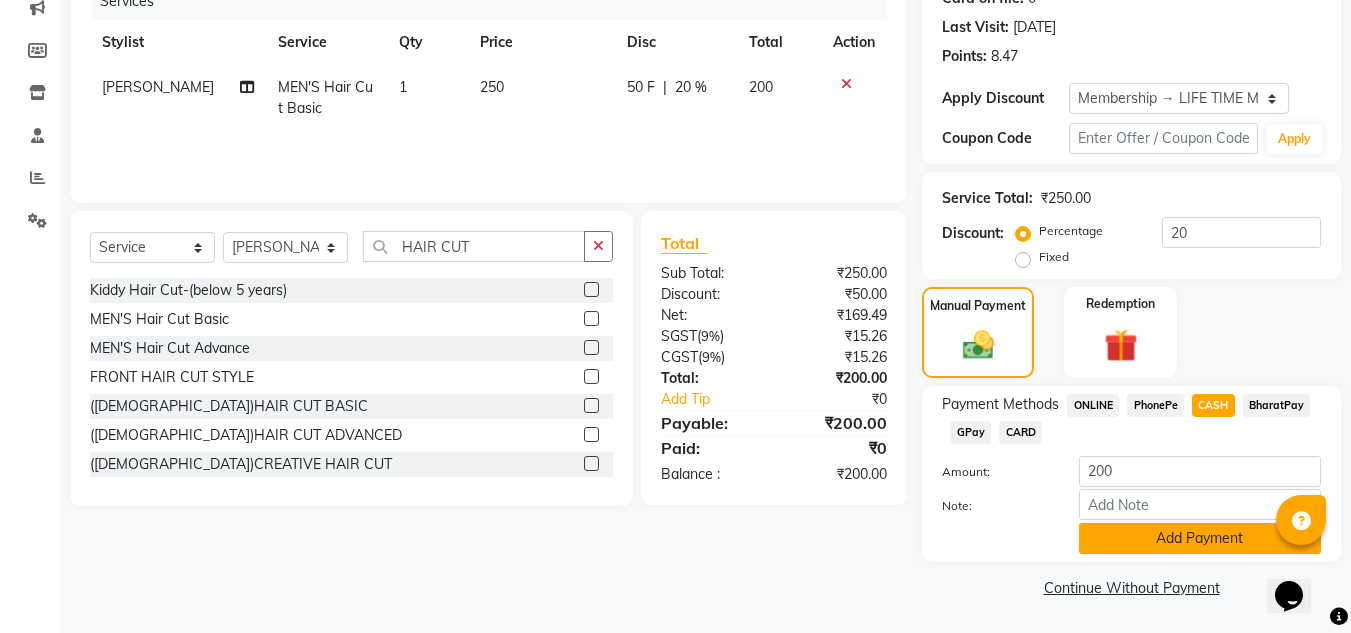click on "Add Payment" 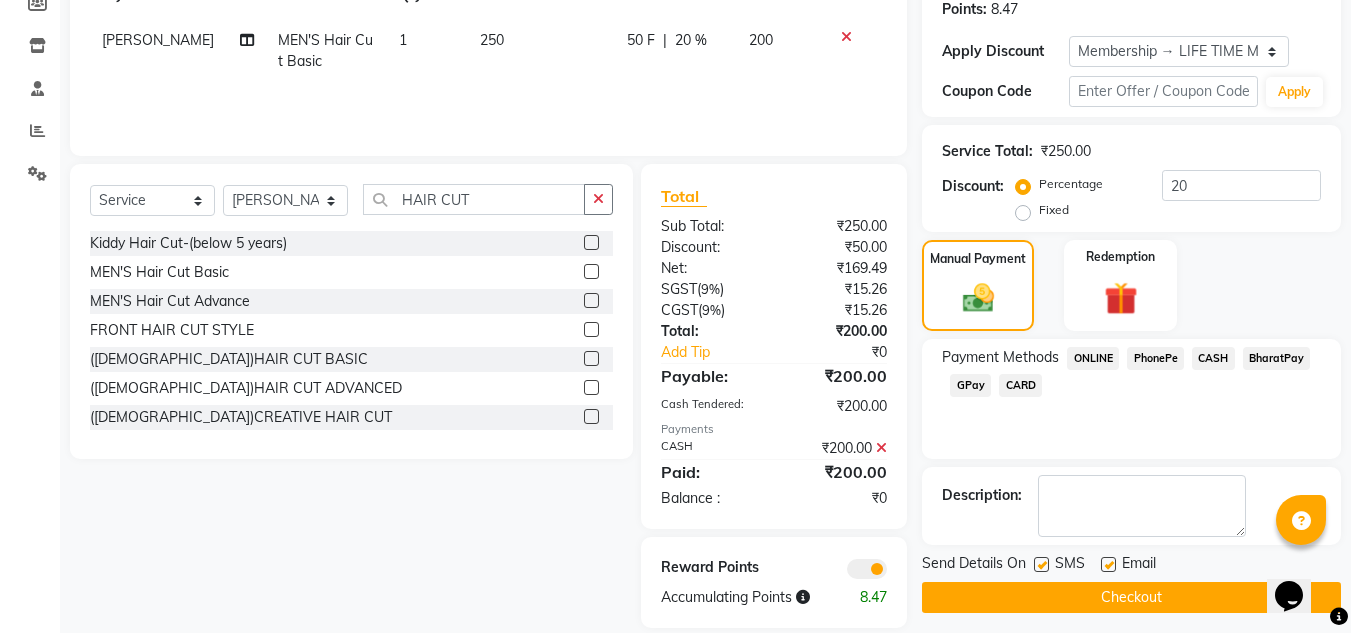 scroll, scrollTop: 337, scrollLeft: 0, axis: vertical 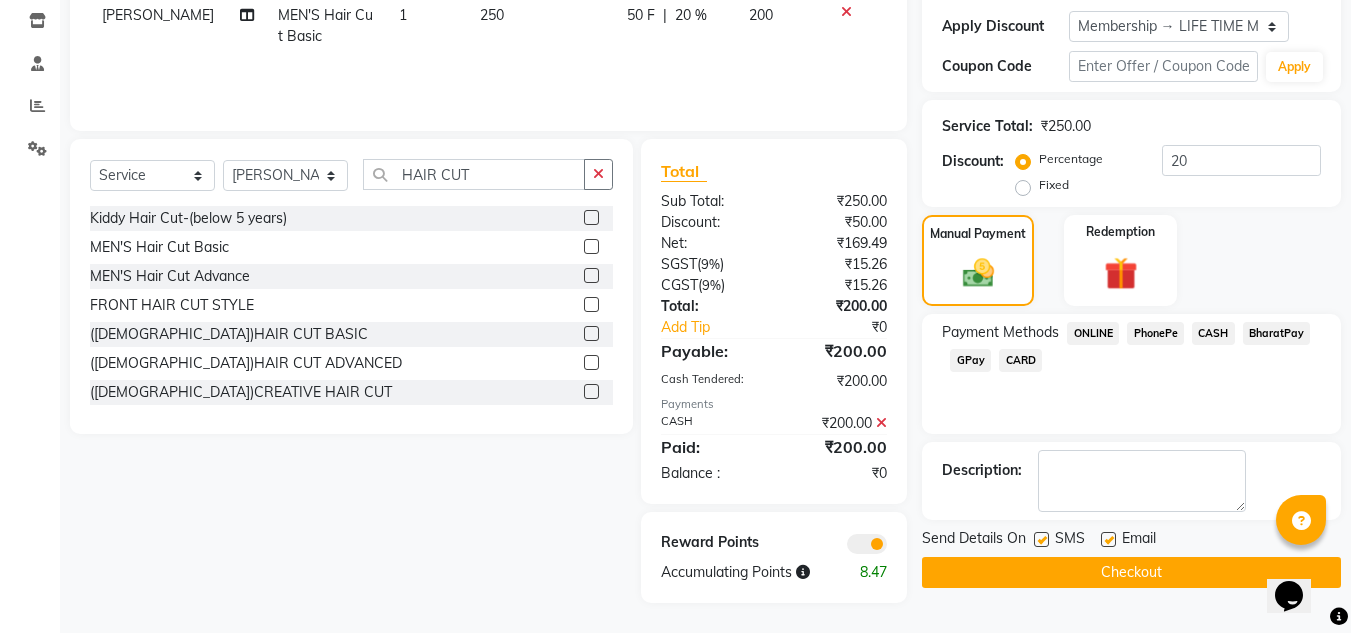click on "Checkout" 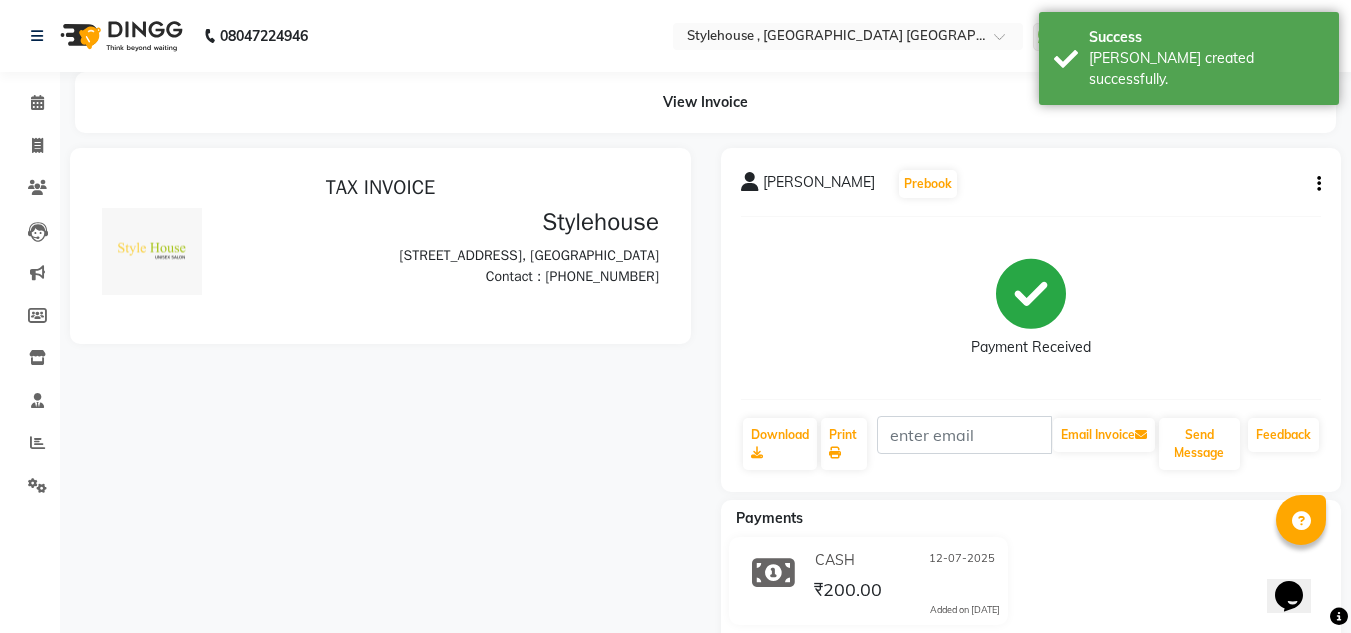 scroll, scrollTop: 0, scrollLeft: 0, axis: both 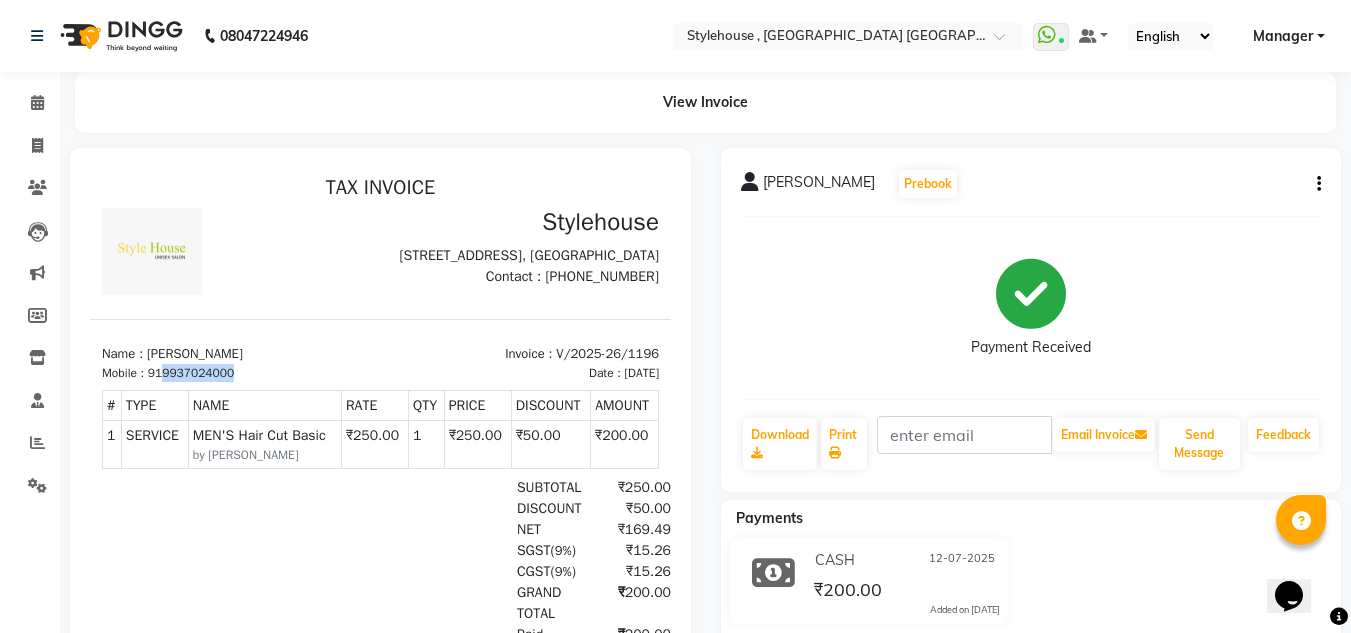 drag, startPoint x: 164, startPoint y: 407, endPoint x: 271, endPoint y: 404, distance: 107.042046 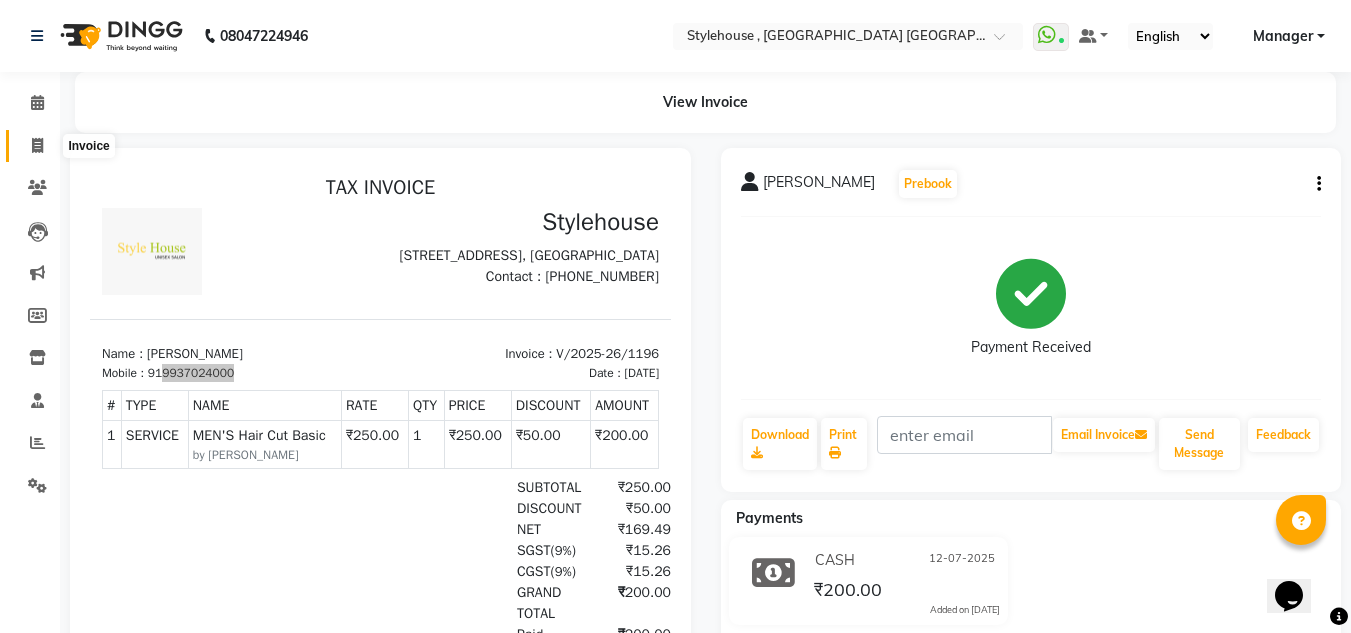 click 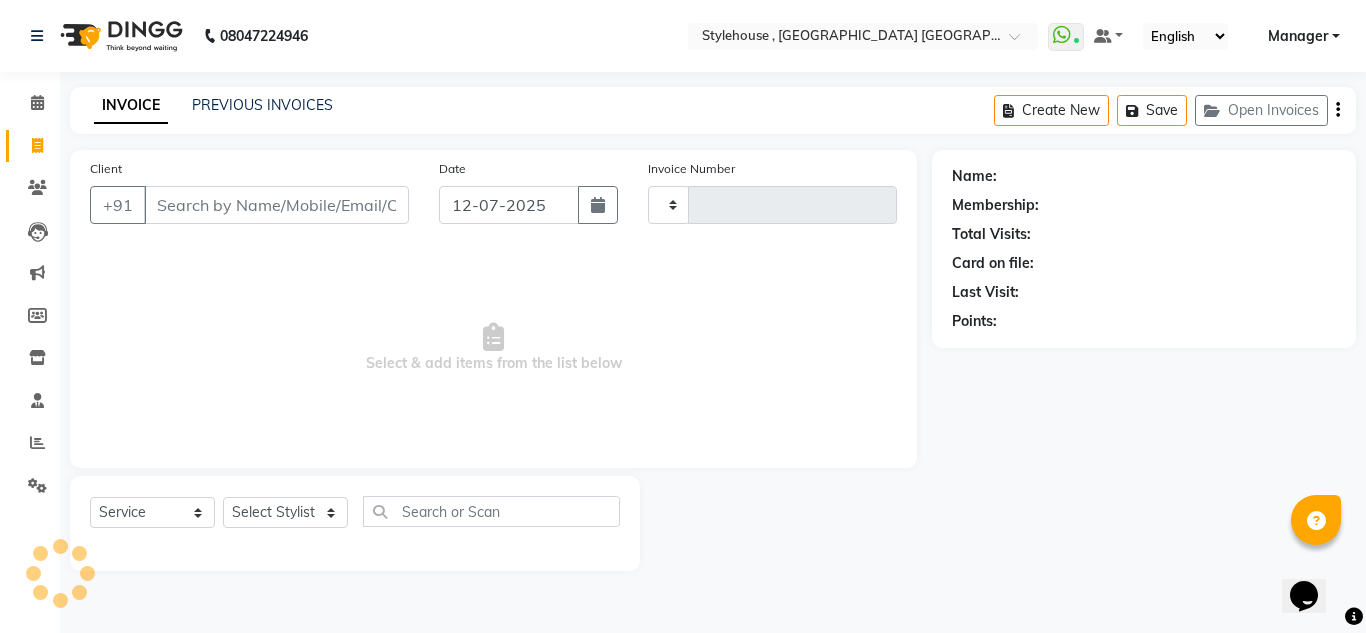 type on "1197" 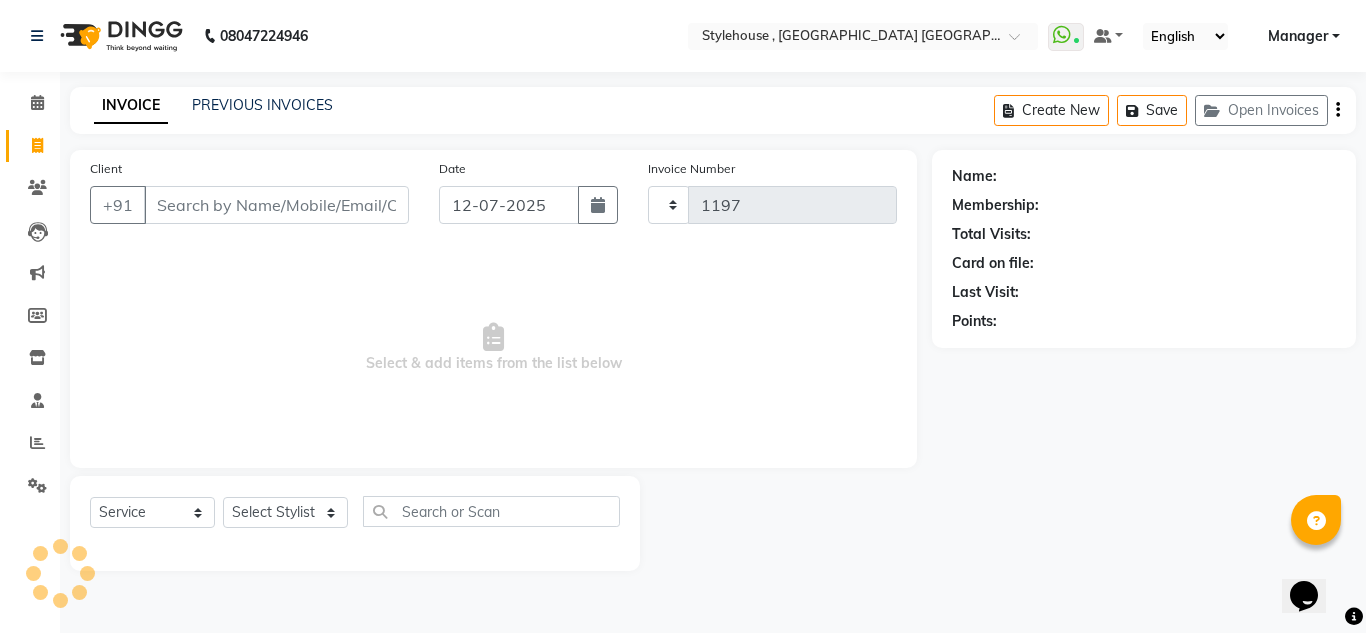 select on "7793" 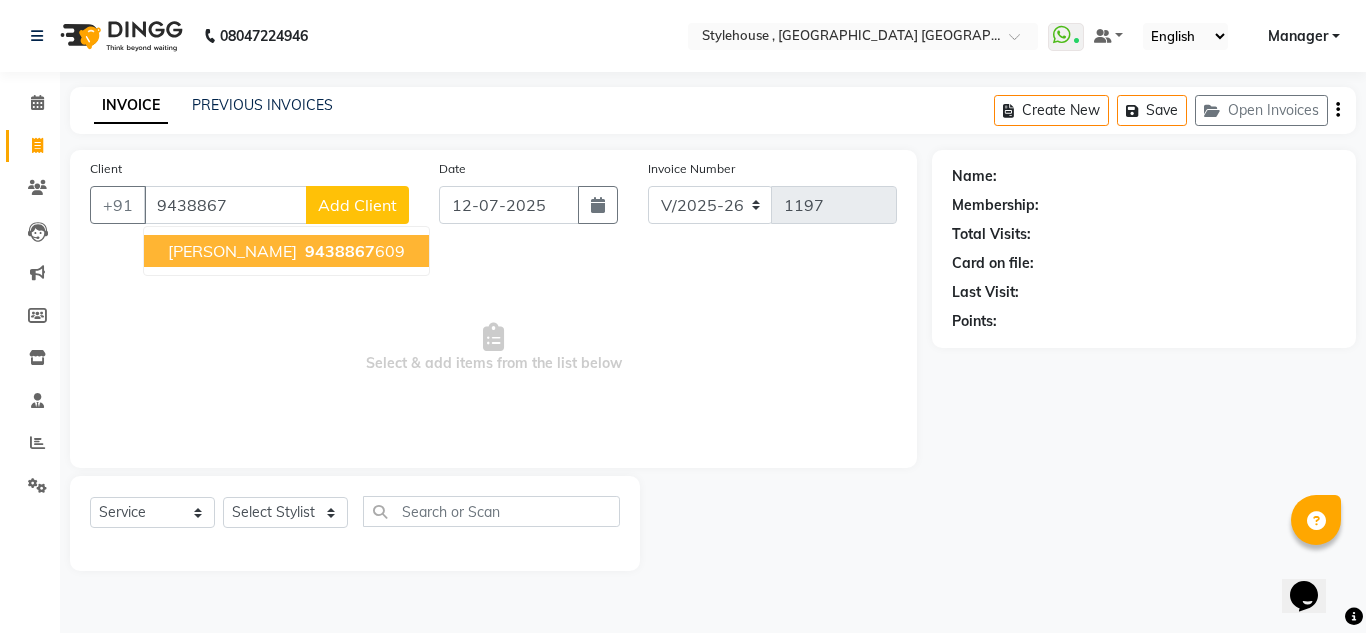 click on "9438867" at bounding box center [340, 251] 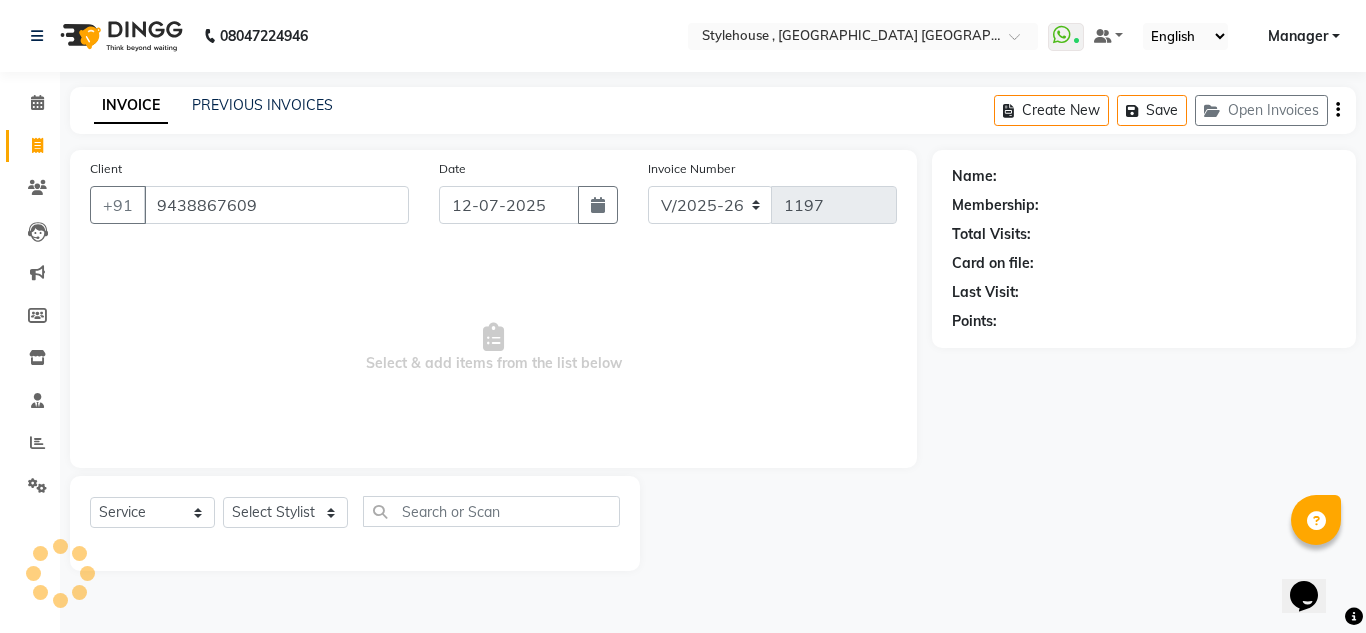 type on "9438867609" 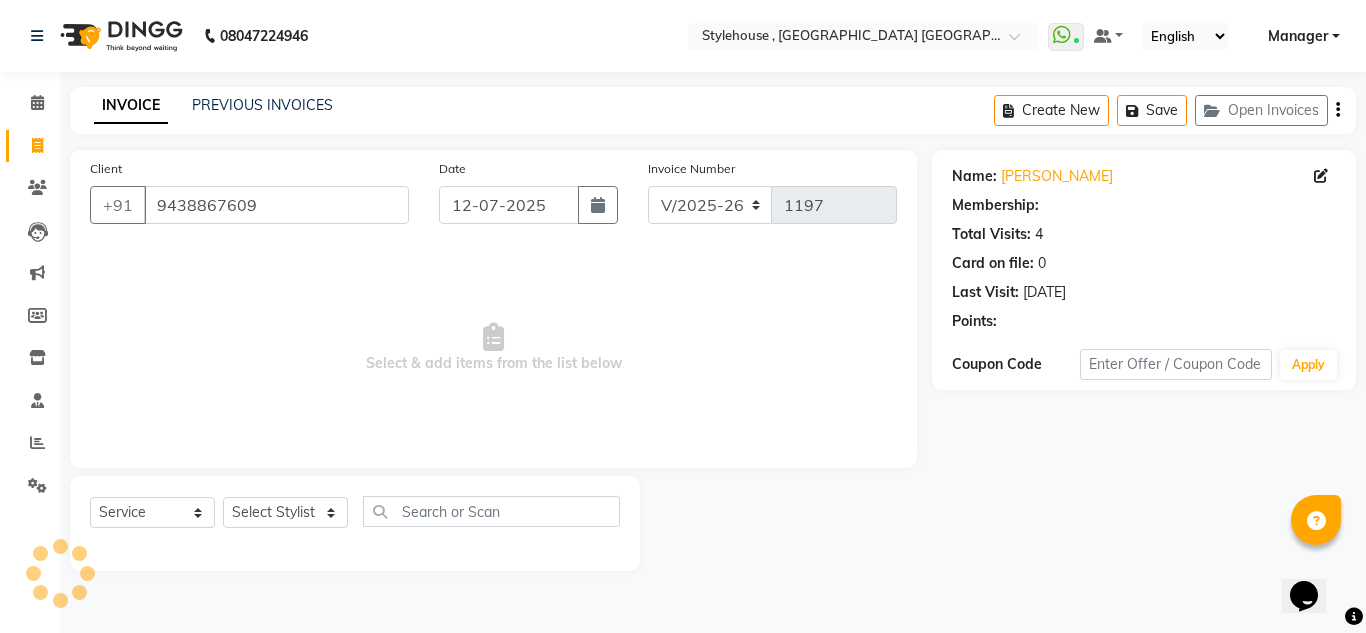 select on "1: Object" 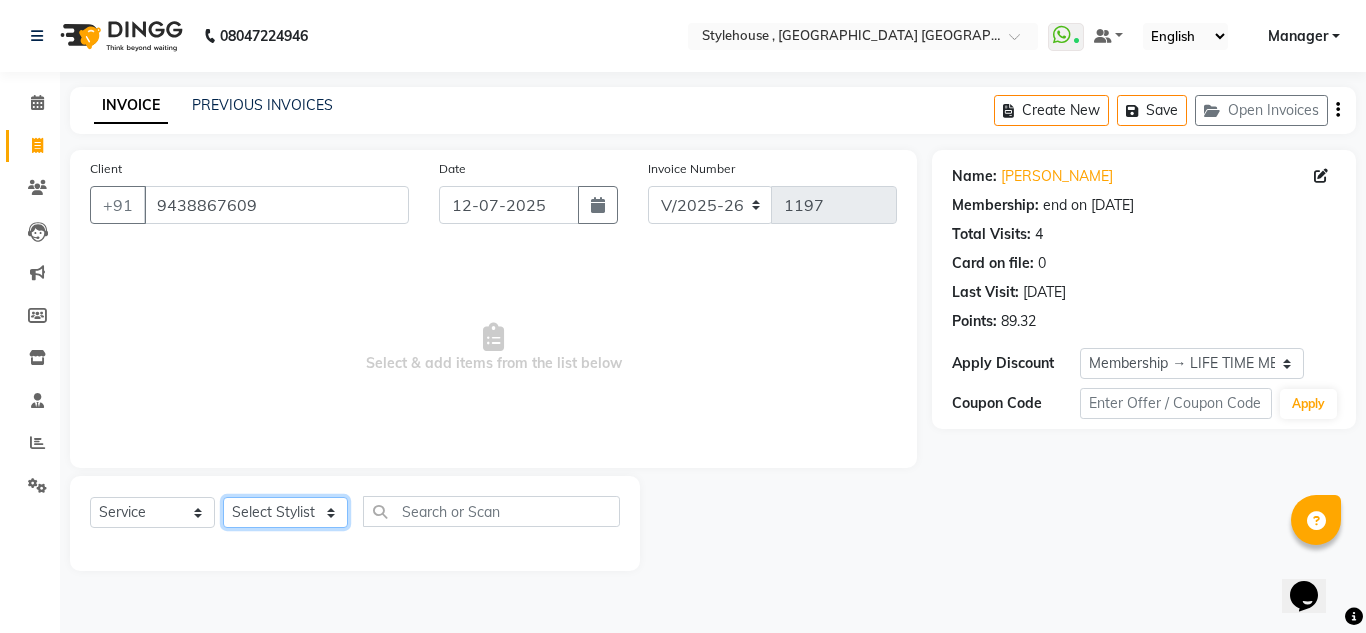click on "Select Stylist [PERSON_NAME] [PERSON_NAME] [PERSON_NAME] [PERSON_NAME] PRIYA Manager [PERSON_NAME] [PERSON_NAME] [PERSON_NAME] PRIYANKA NANDA PUJA [PERSON_NAME] [PERSON_NAME] [PERSON_NAME] SAMEER [PERSON_NAME] [PERSON_NAME]" 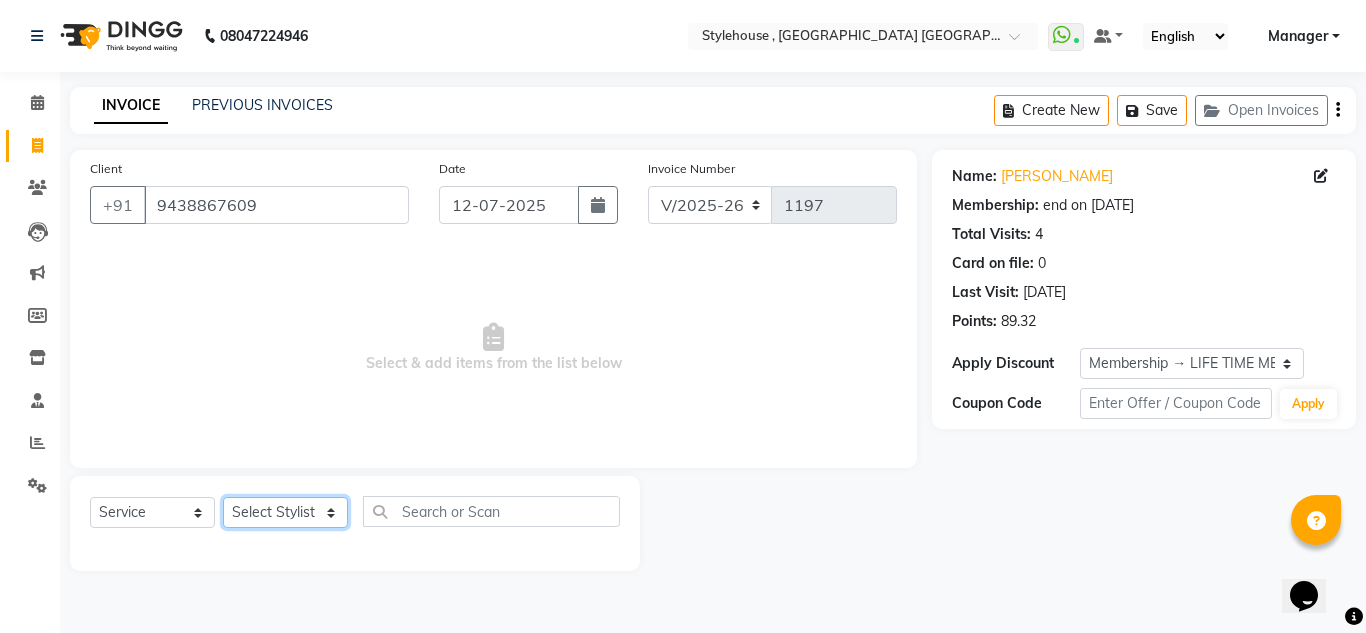 select on "69899" 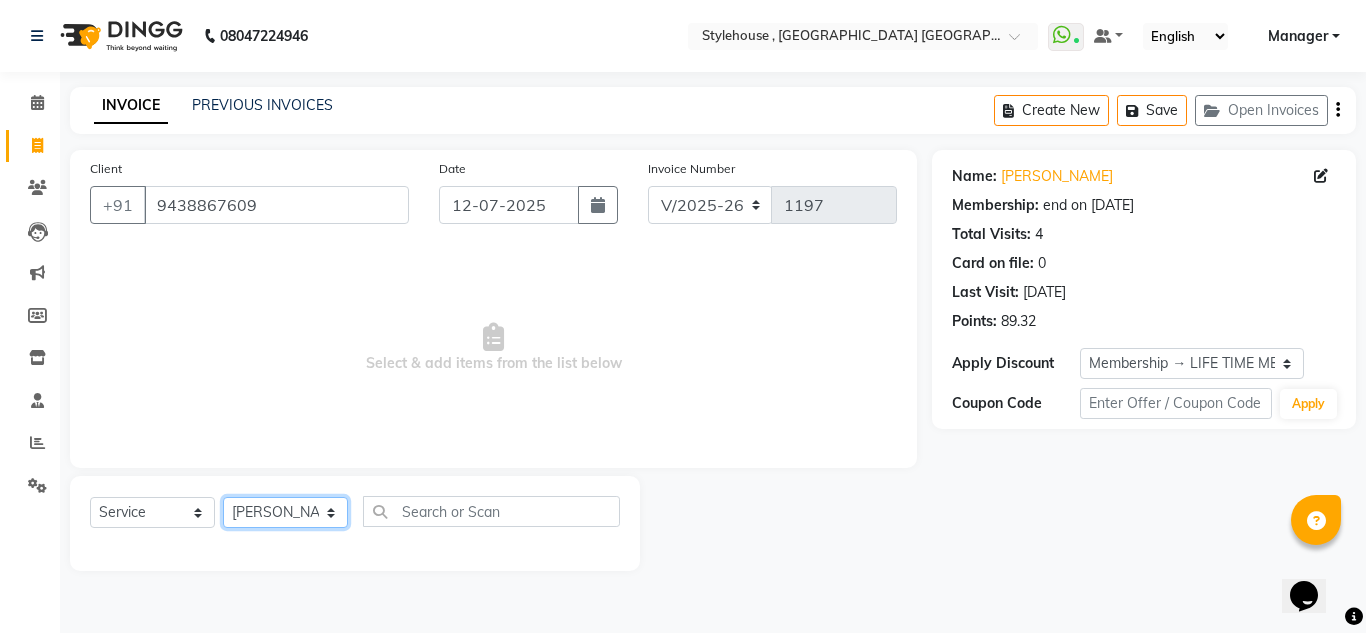 click on "Select Stylist [PERSON_NAME] [PERSON_NAME] [PERSON_NAME] [PERSON_NAME] PRIYA Manager [PERSON_NAME] [PERSON_NAME] [PERSON_NAME] PRIYANKA NANDA PUJA [PERSON_NAME] [PERSON_NAME] [PERSON_NAME] SAMEER [PERSON_NAME] [PERSON_NAME]" 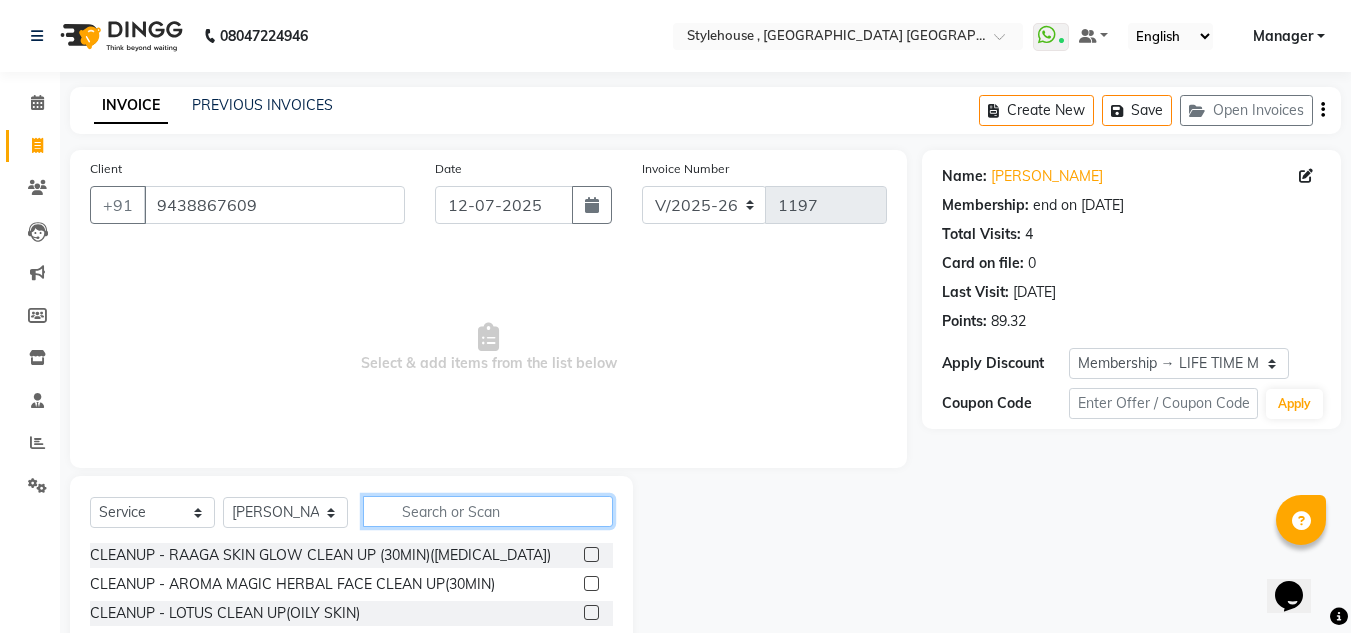 click 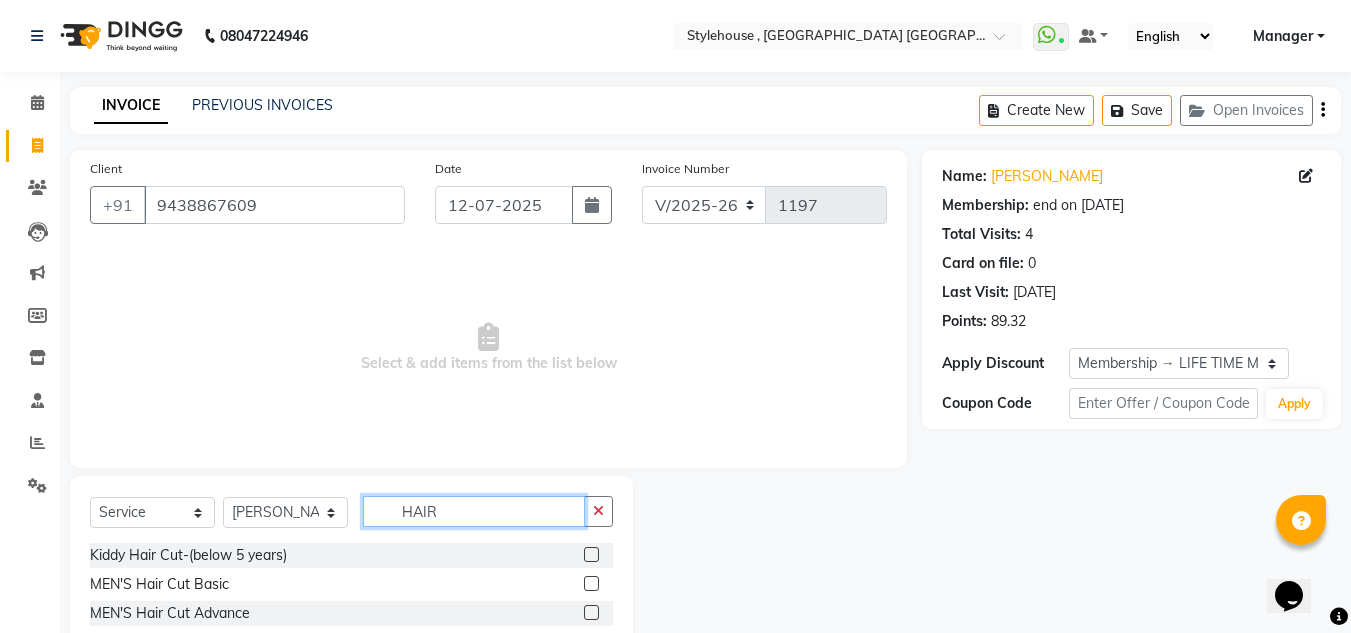 type on "HAIR" 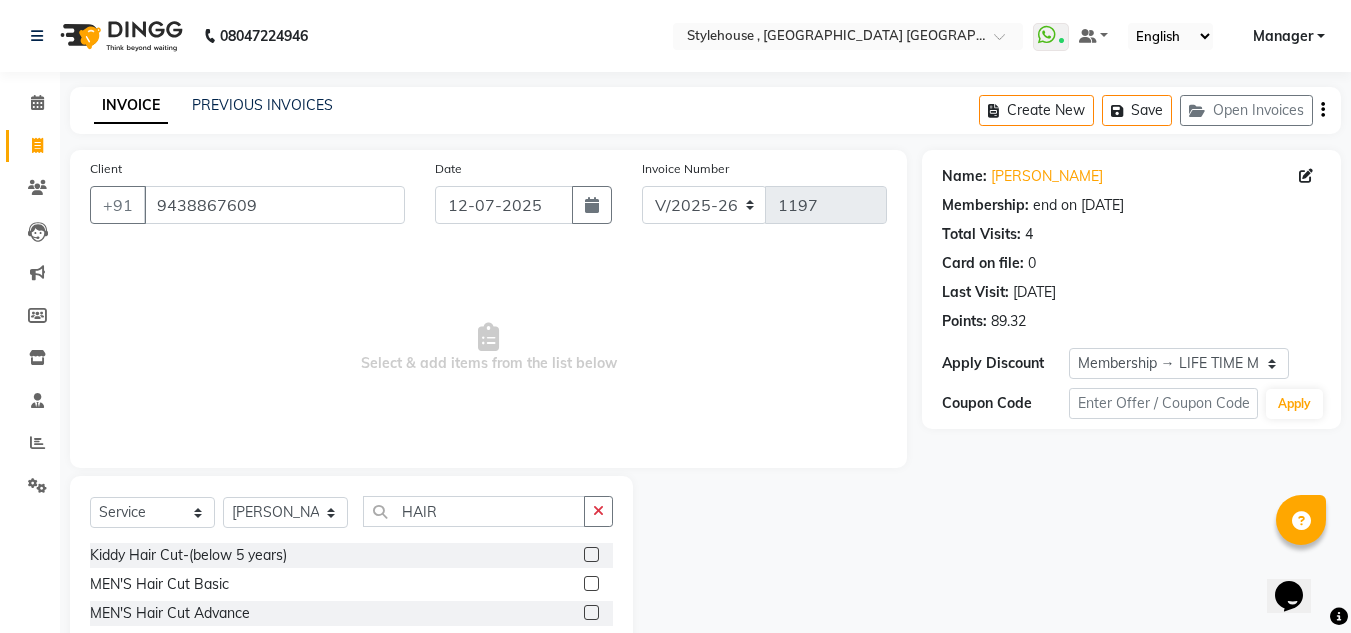 click 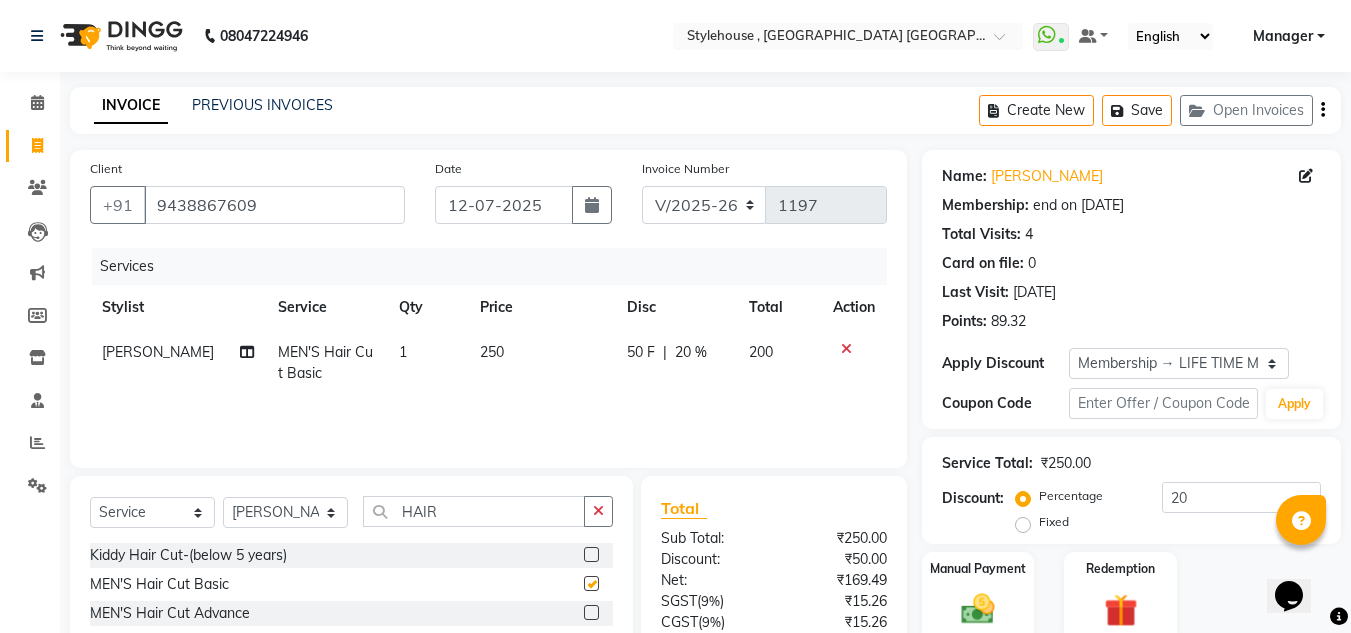 checkbox on "false" 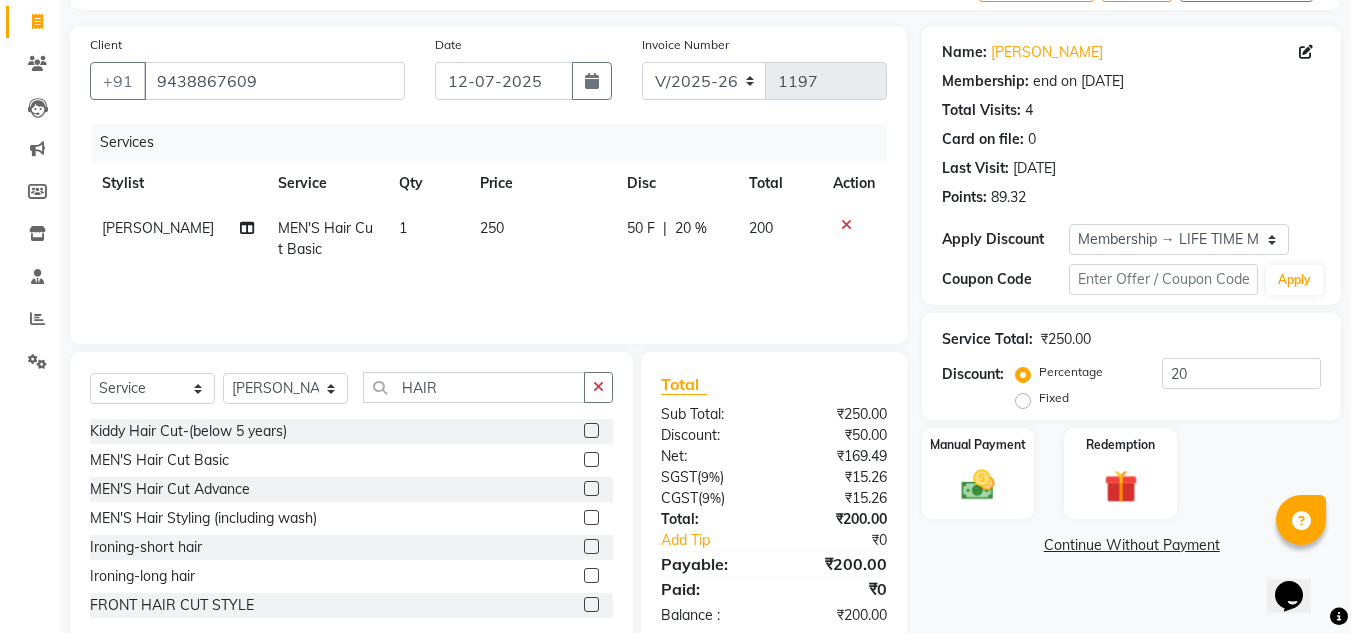 scroll, scrollTop: 168, scrollLeft: 0, axis: vertical 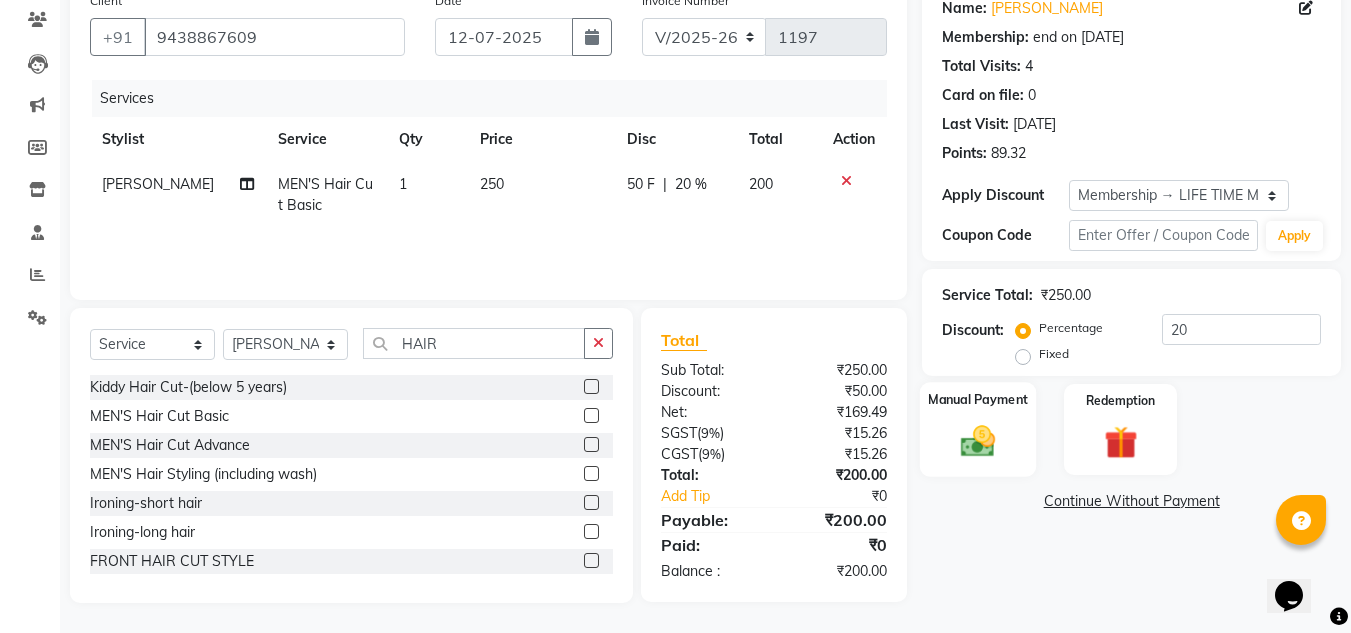click 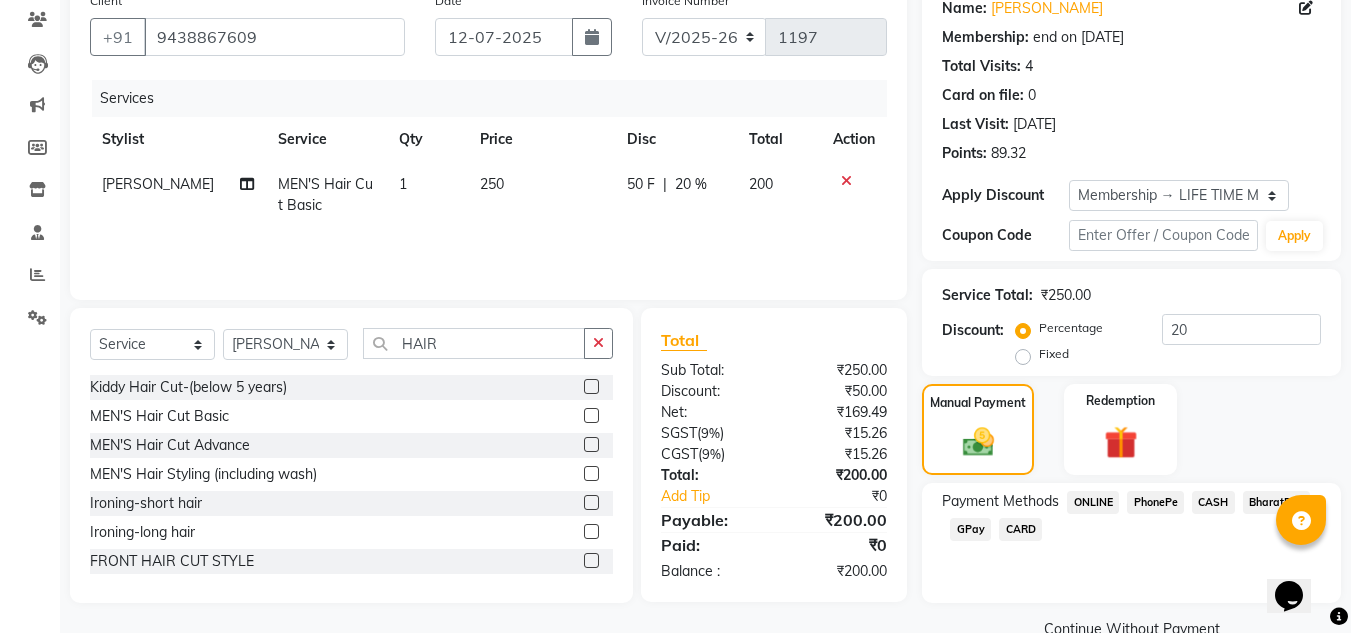 click on "PhonePe" 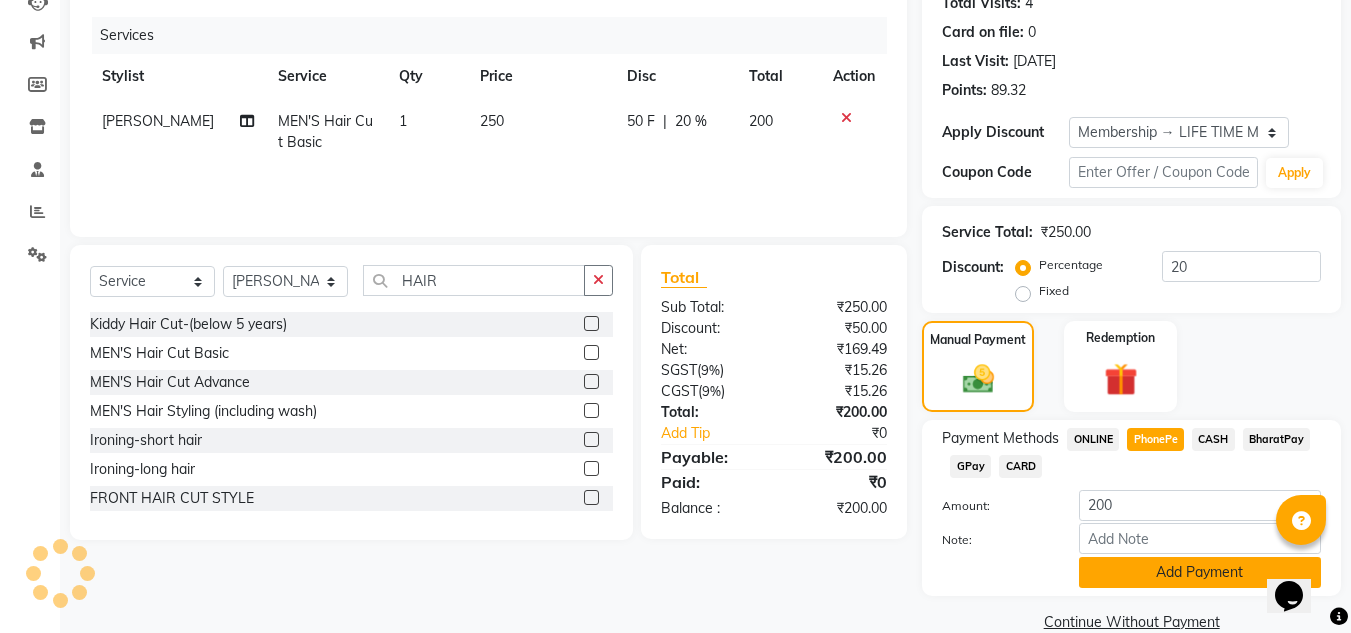 scroll, scrollTop: 265, scrollLeft: 0, axis: vertical 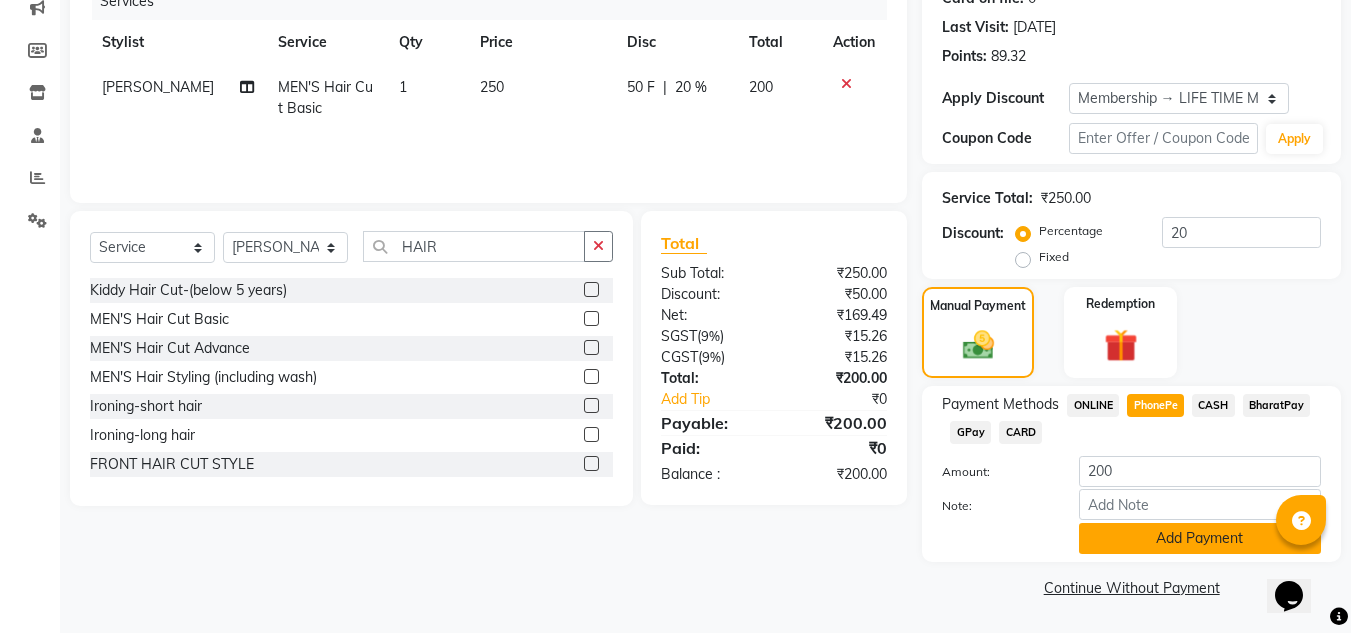 click on "Add Payment" 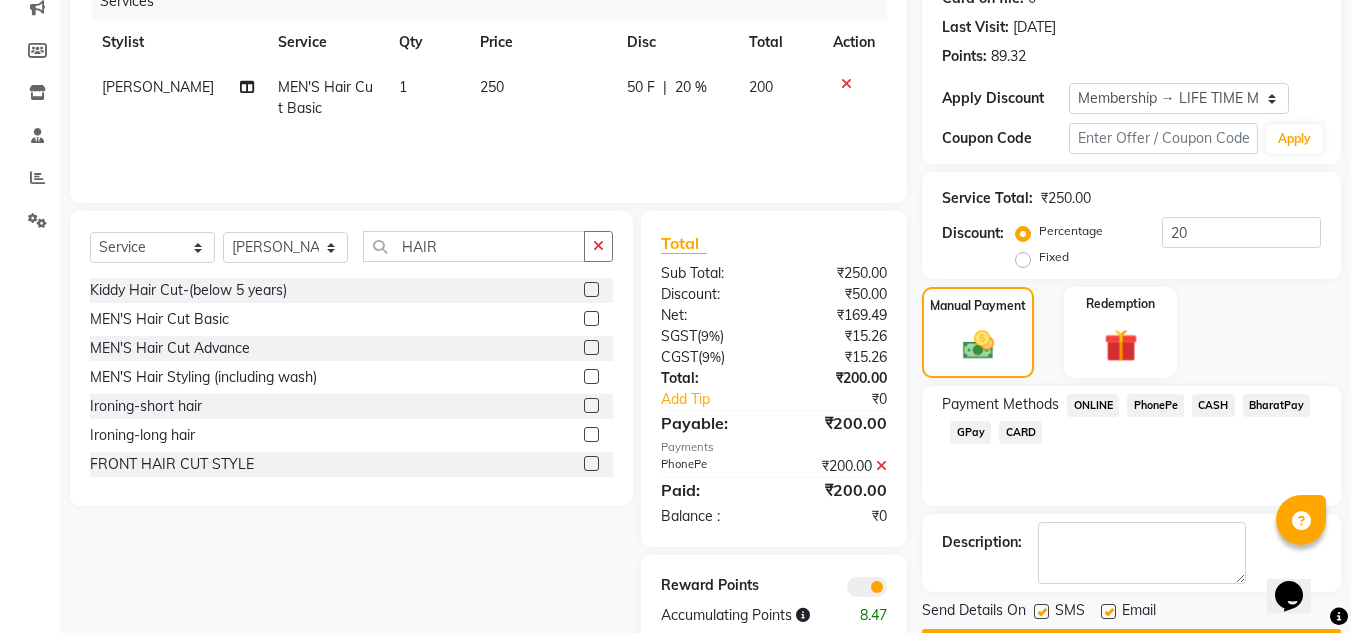 scroll, scrollTop: 322, scrollLeft: 0, axis: vertical 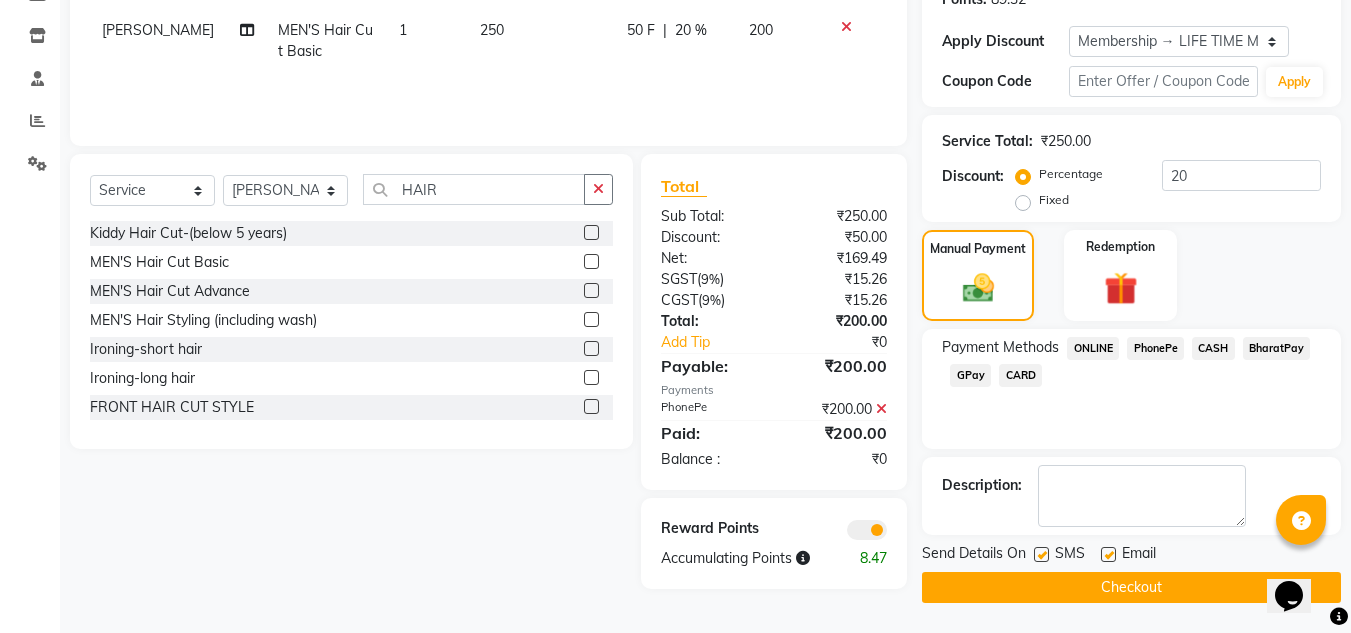 click on "Checkout" 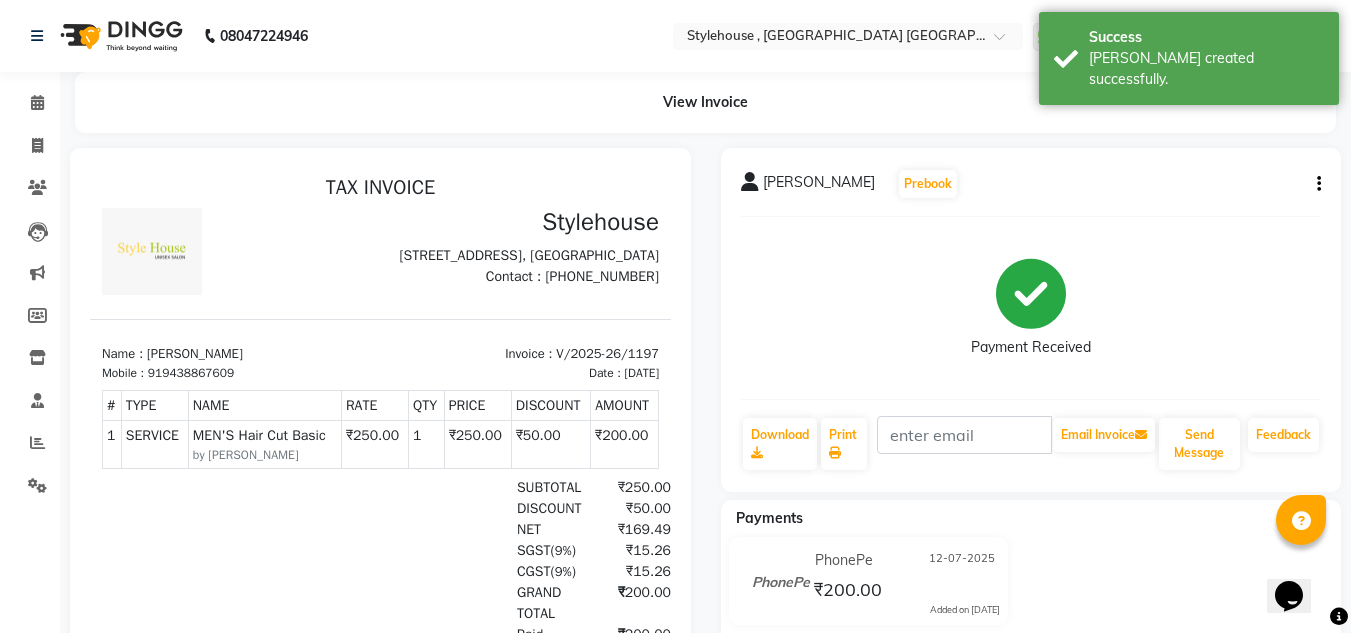 scroll, scrollTop: 0, scrollLeft: 0, axis: both 